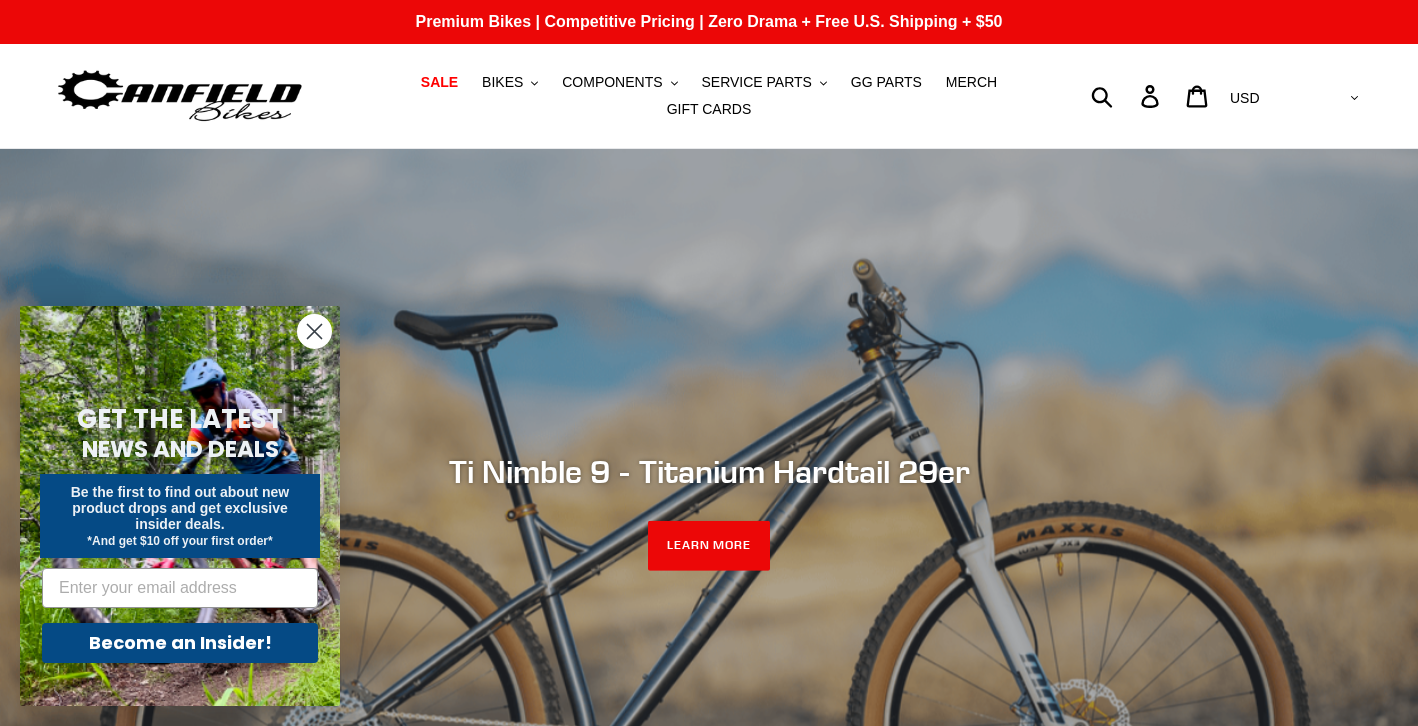 scroll, scrollTop: 0, scrollLeft: 0, axis: both 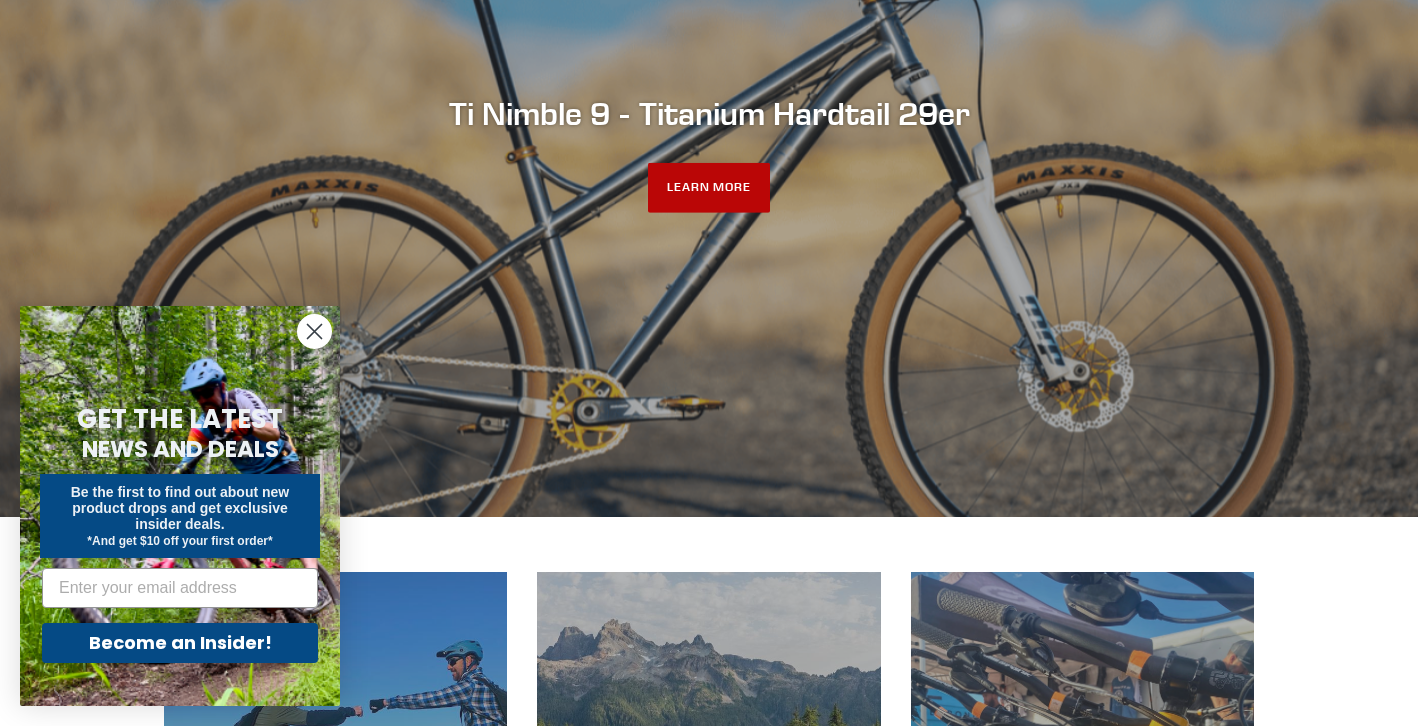 click on "LEARN MORE" at bounding box center (709, 188) 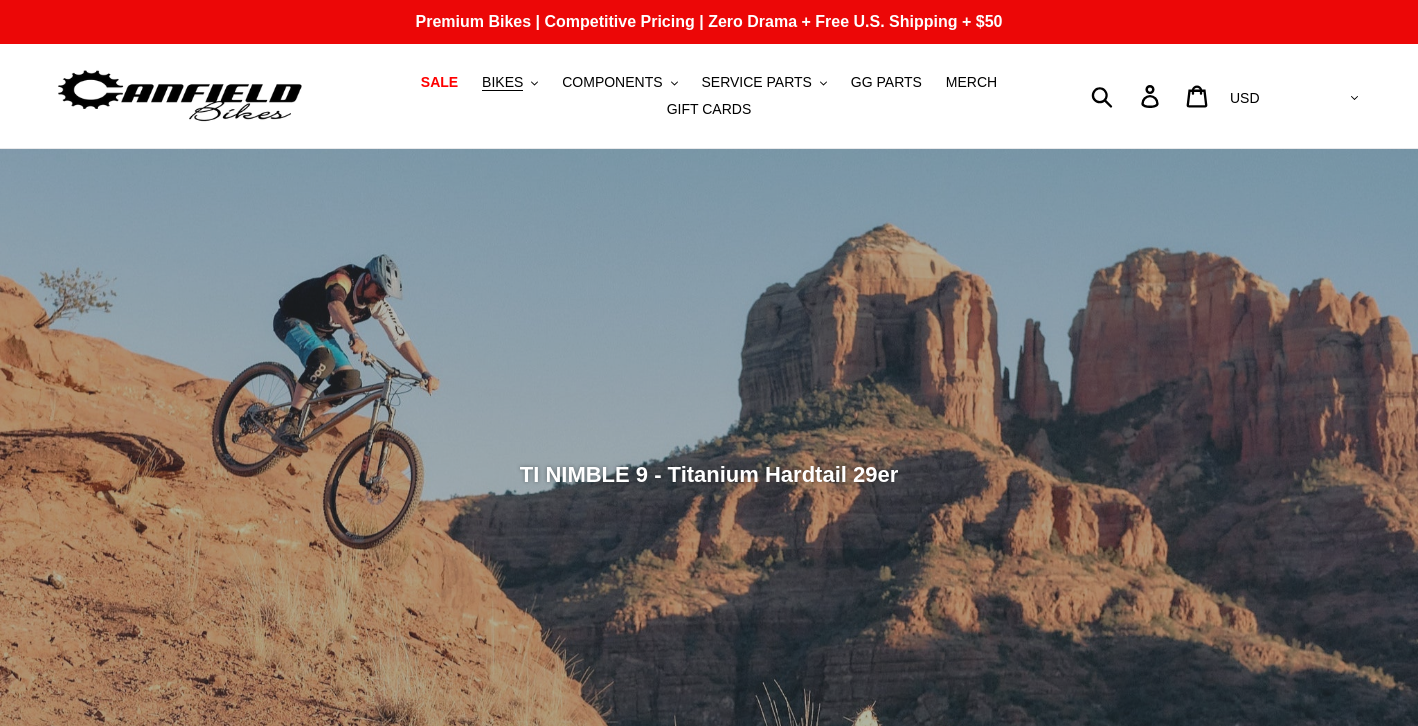 scroll, scrollTop: 0, scrollLeft: 0, axis: both 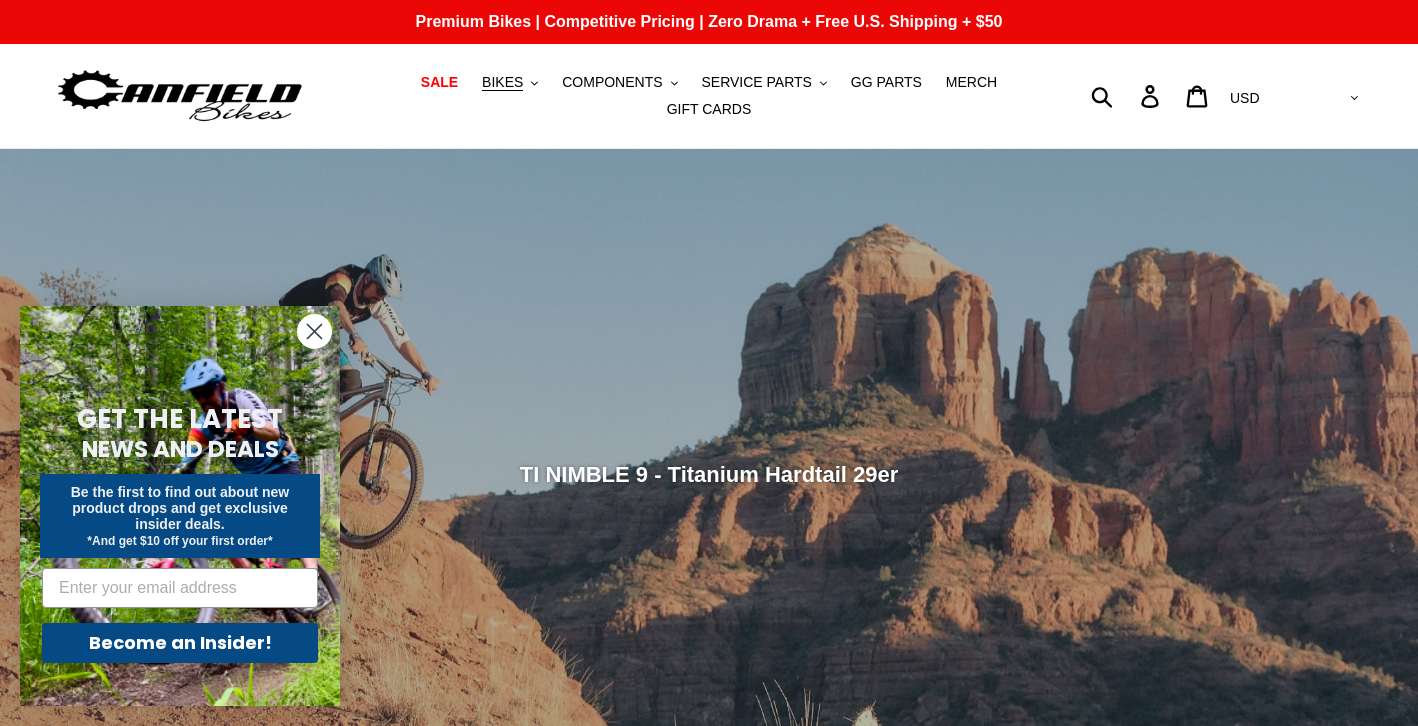 click 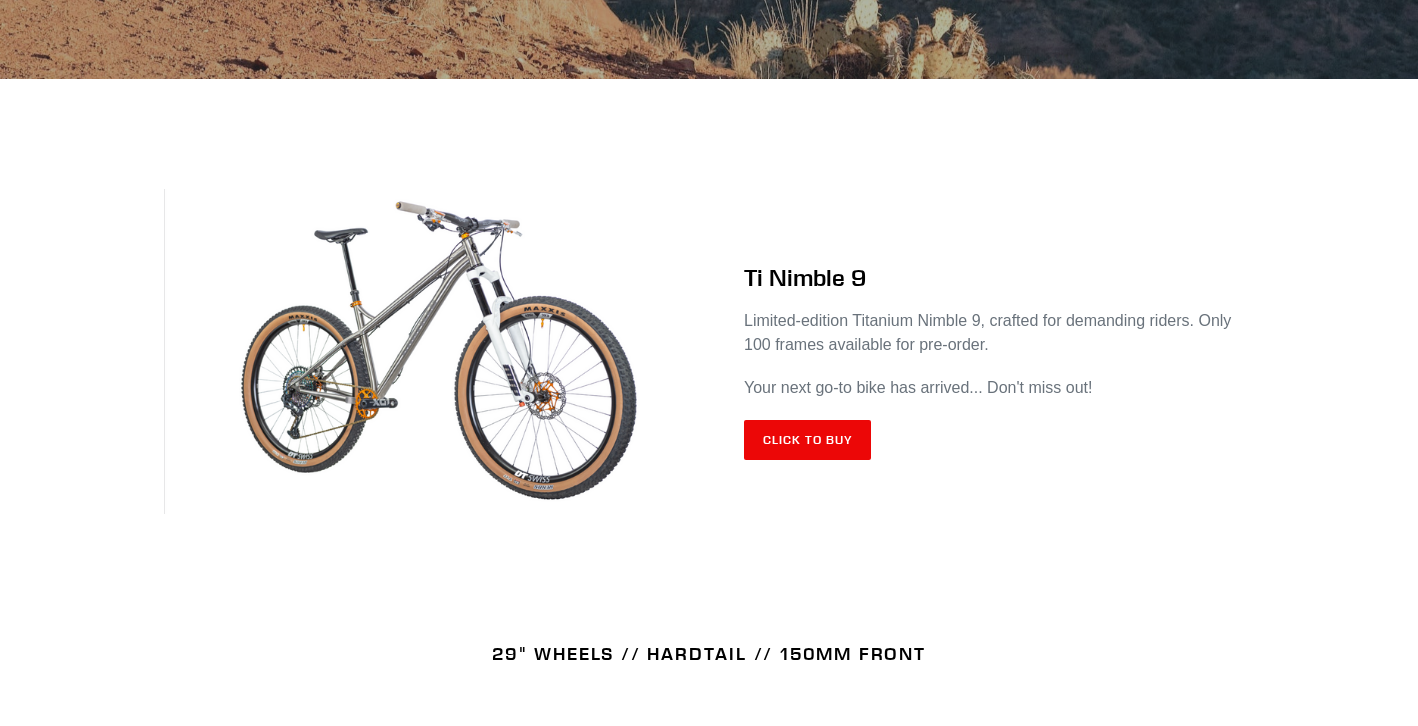 scroll, scrollTop: 722, scrollLeft: 0, axis: vertical 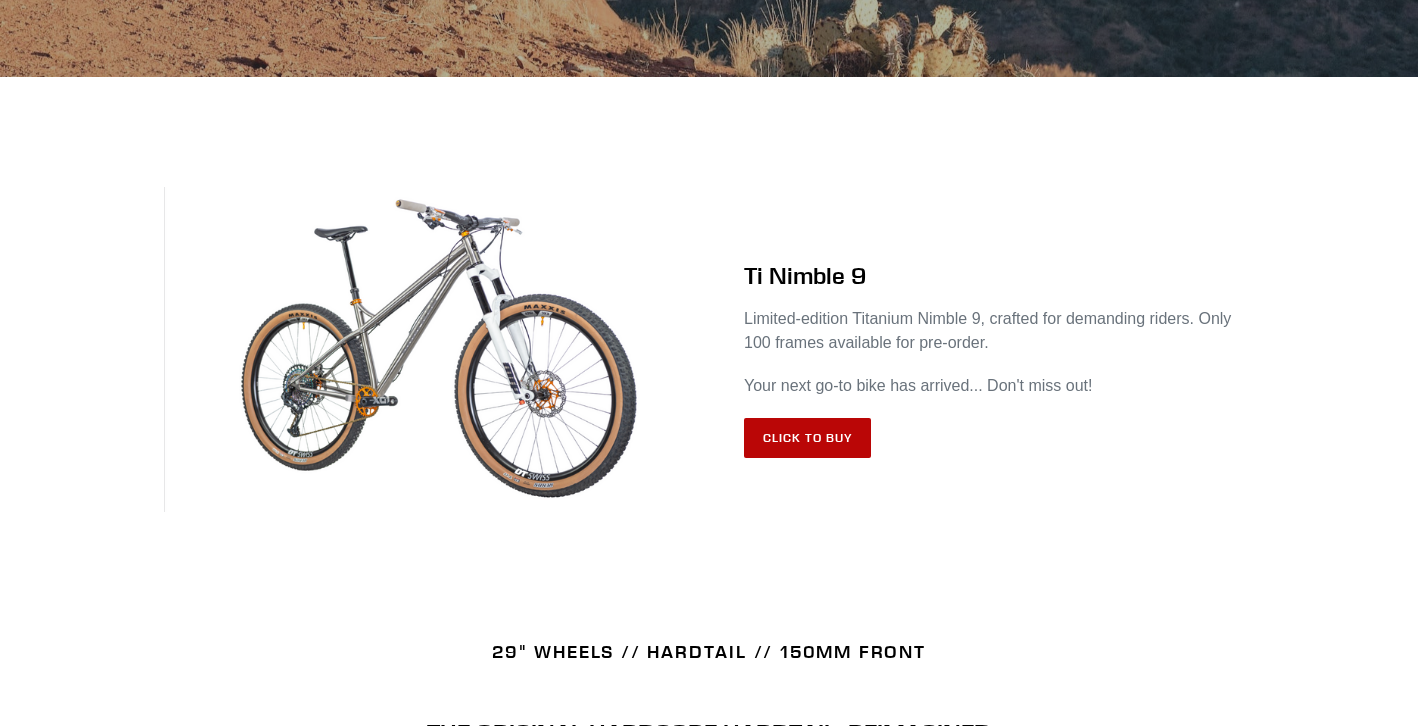 click on "Click to Buy" at bounding box center (807, 438) 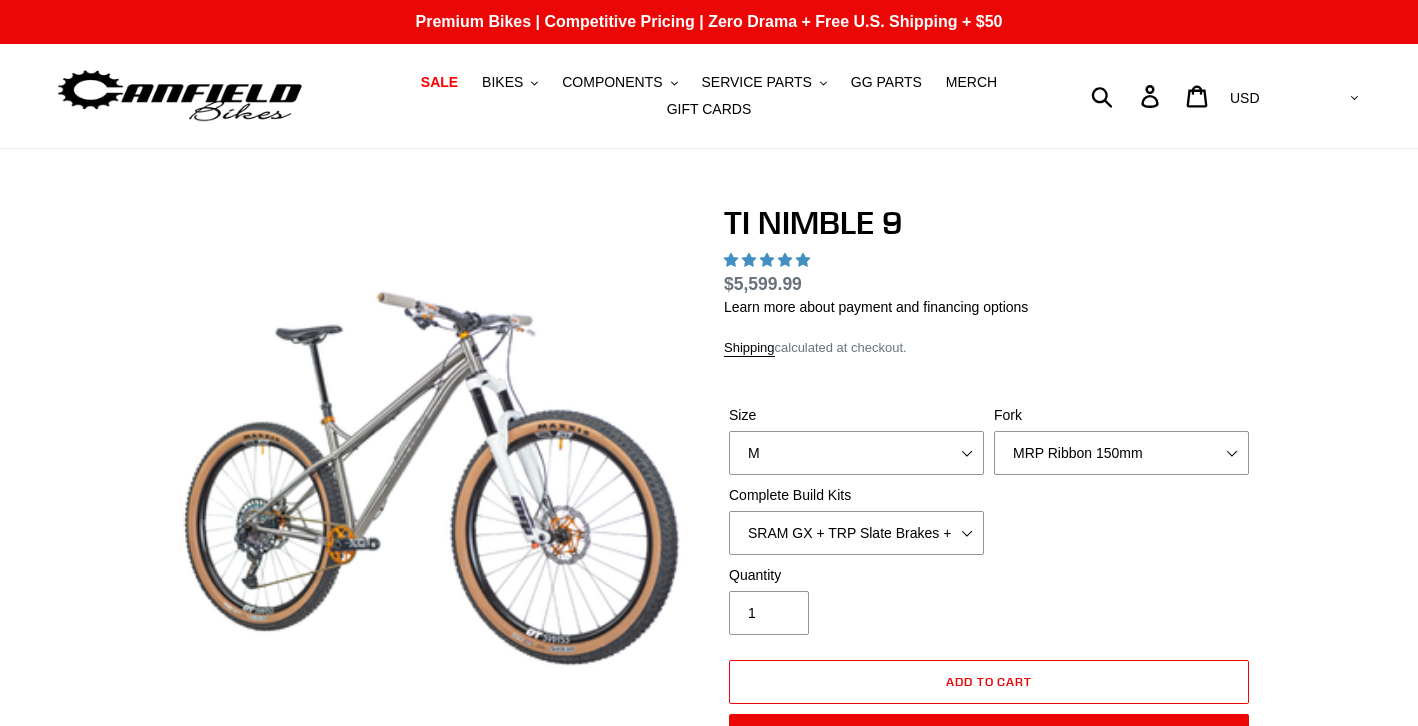 scroll, scrollTop: 0, scrollLeft: 0, axis: both 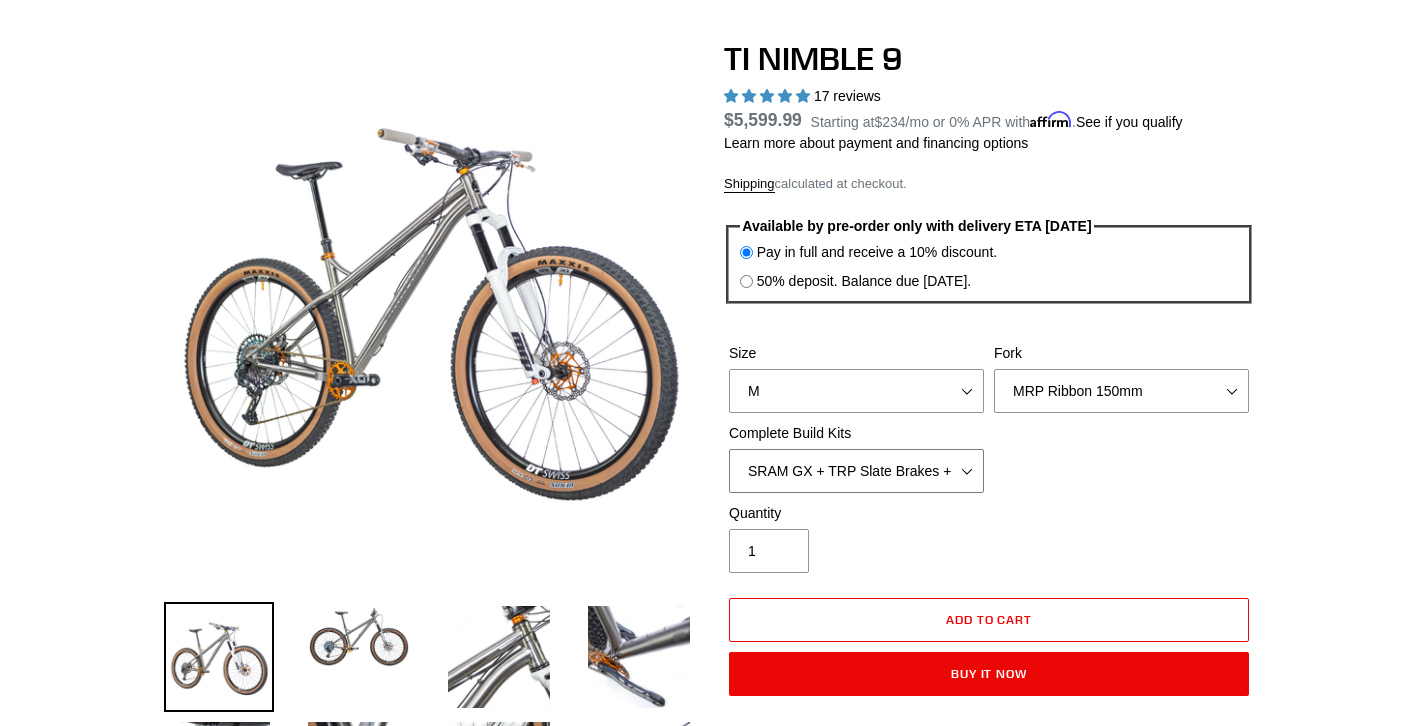 click on "SRAM GX + TRP Slate Brakes + Rotors + e13 LG-1 Wheels
SHIMANO XT + SHIMANO brakes + Rotors + e13 LG-1 Wheels
SRAM XO + Guide Brakes + Rotors + Atomik AL Wheels
SHIMANO XTR + HOPE Brakes + DT Swiss Carbon Wheels
Complete Build Kit - None (Contact us for Custom Builds)" at bounding box center [856, 471] 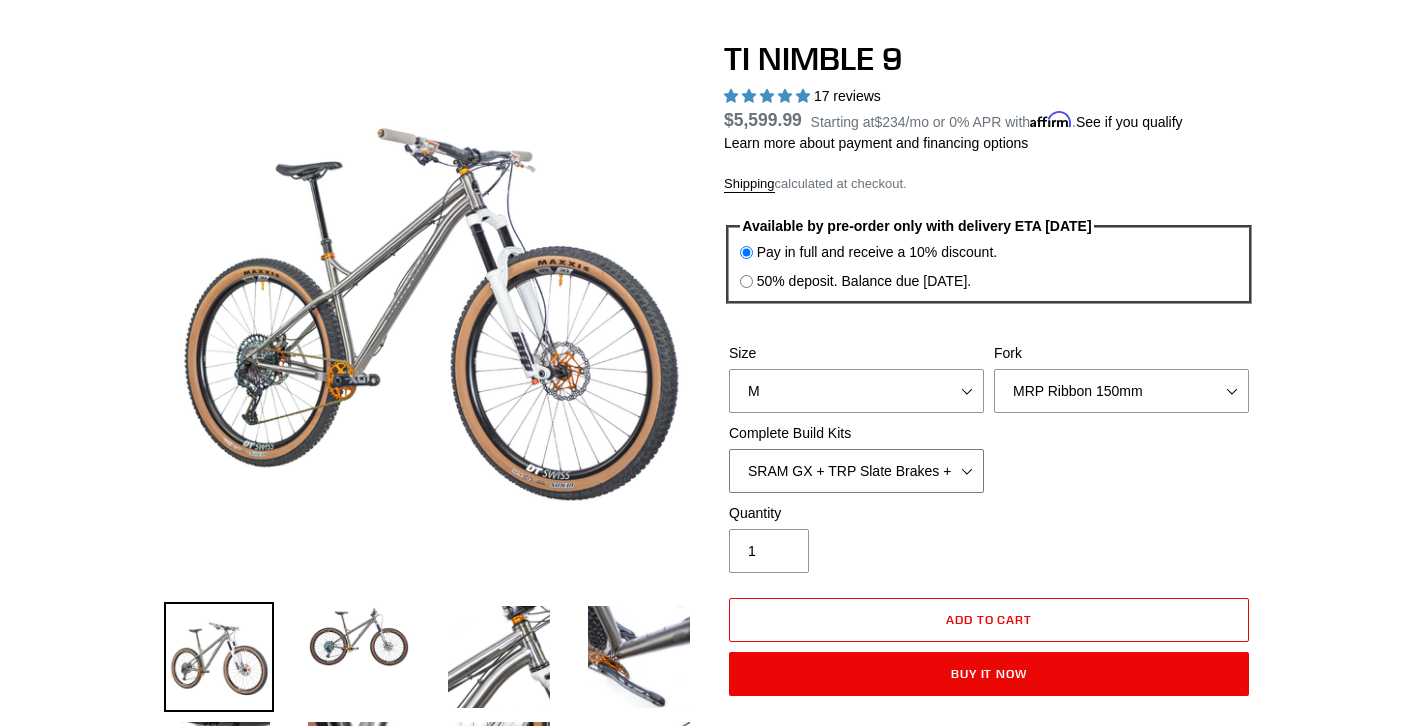 select on "Complete Build Kit - None (Contact us for Custom Builds)" 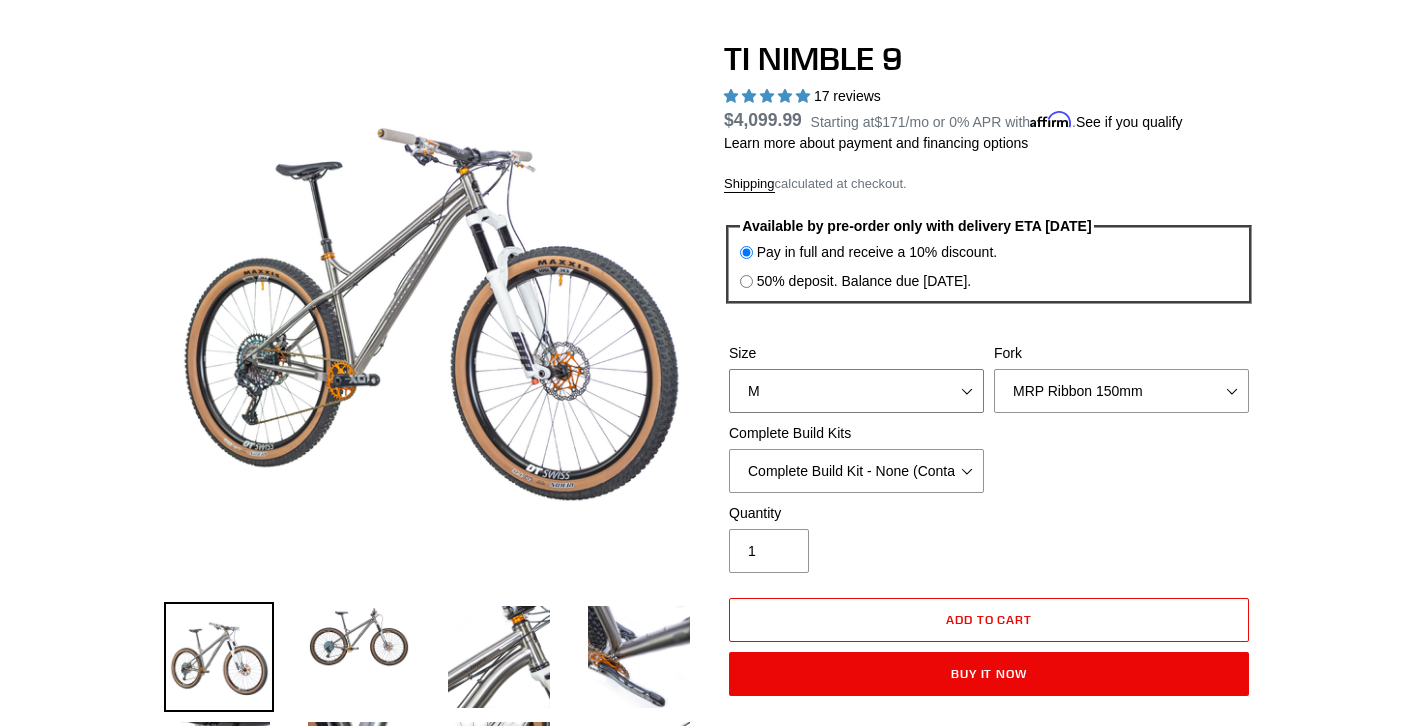 click on "S
M
L
XL / XXL (Specify at checkout)" at bounding box center [856, 391] 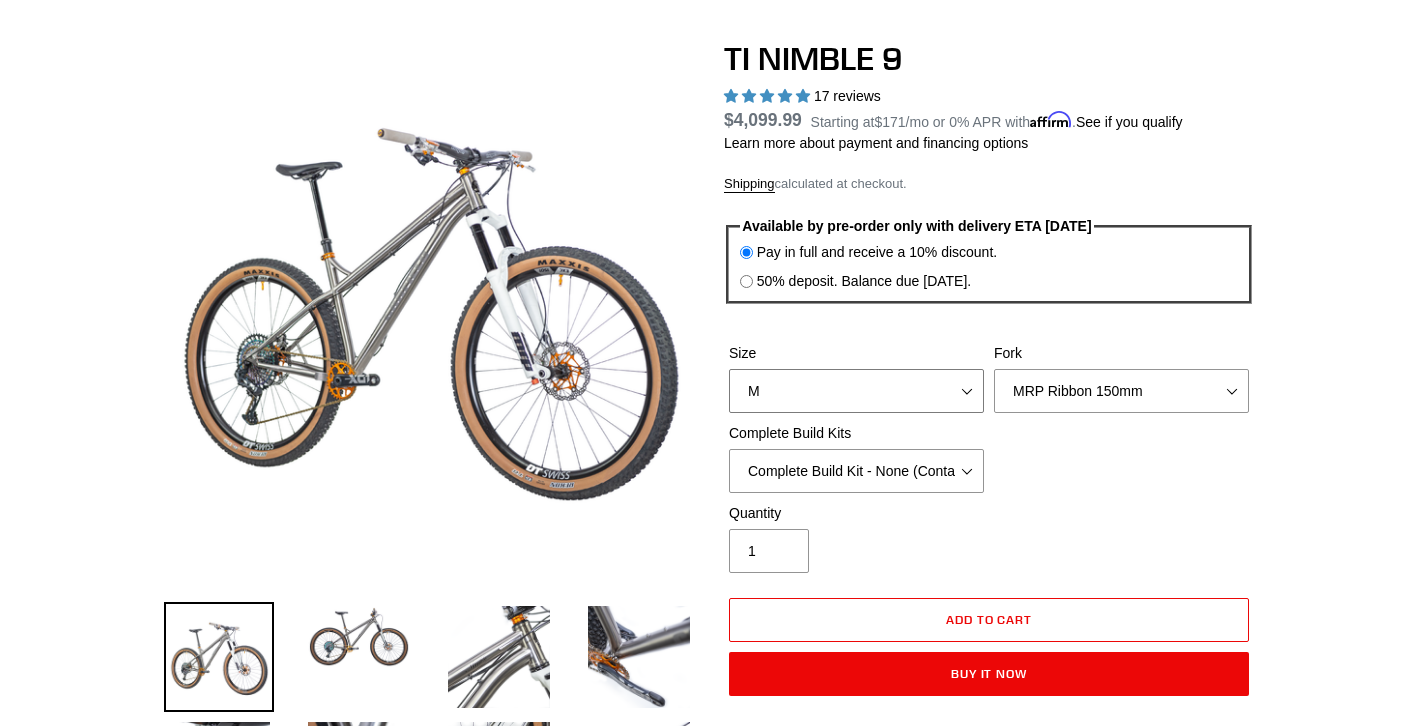 select on "L" 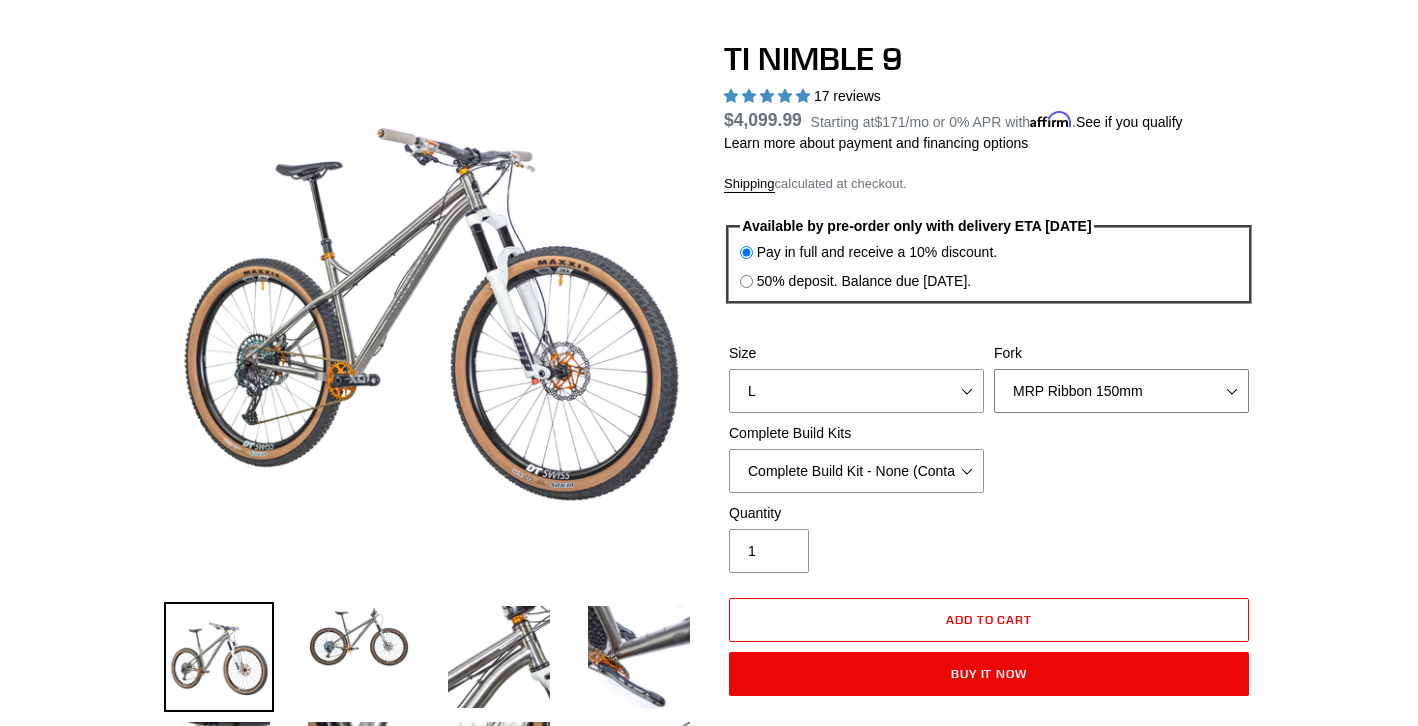 click on "MRP Ribbon 150mm
RockShox Lyrik 150mm
Fox Factory 36 150mm
Cane Creek Helm 150mm
Fork - None" at bounding box center (1121, 391) 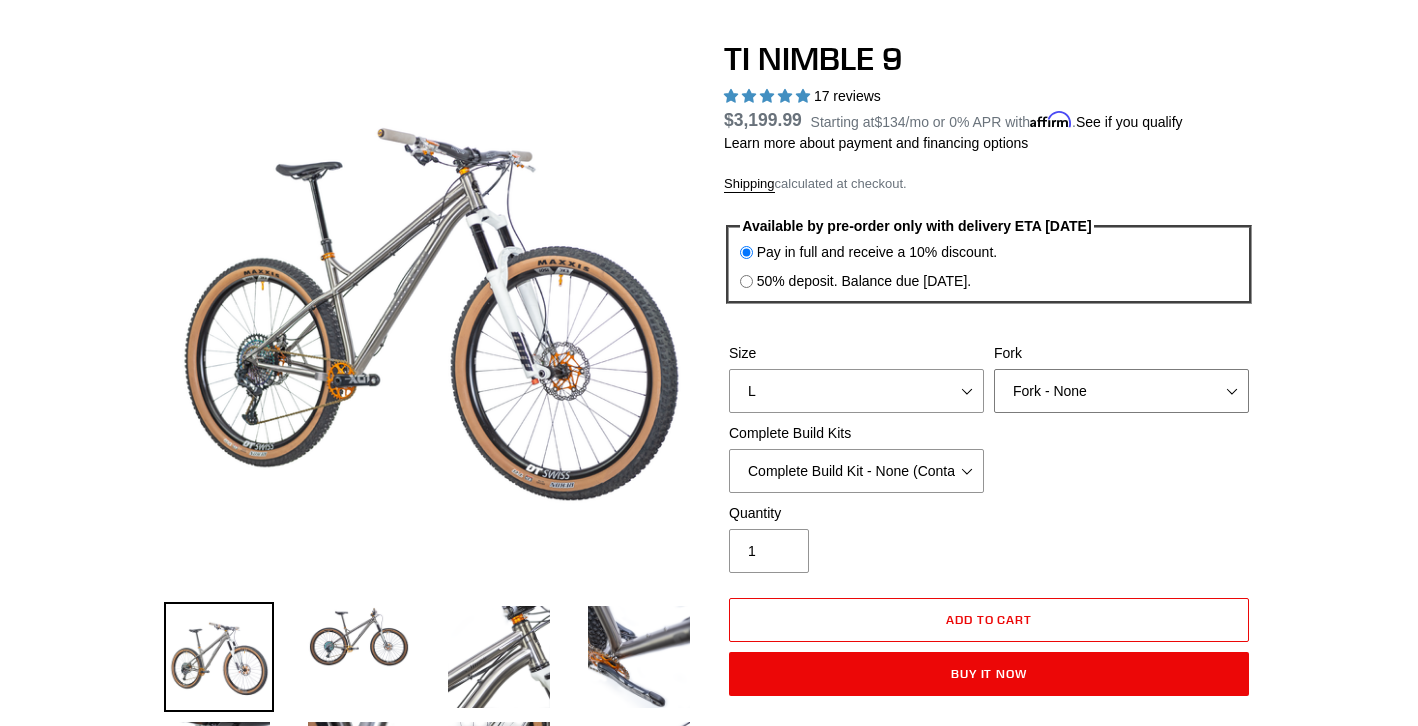 click on "MRP Ribbon 150mm
RockShox Lyrik 150mm
Fox Factory 36 150mm
Cane Creek Helm 150mm
Fork - None" at bounding box center [1121, 391] 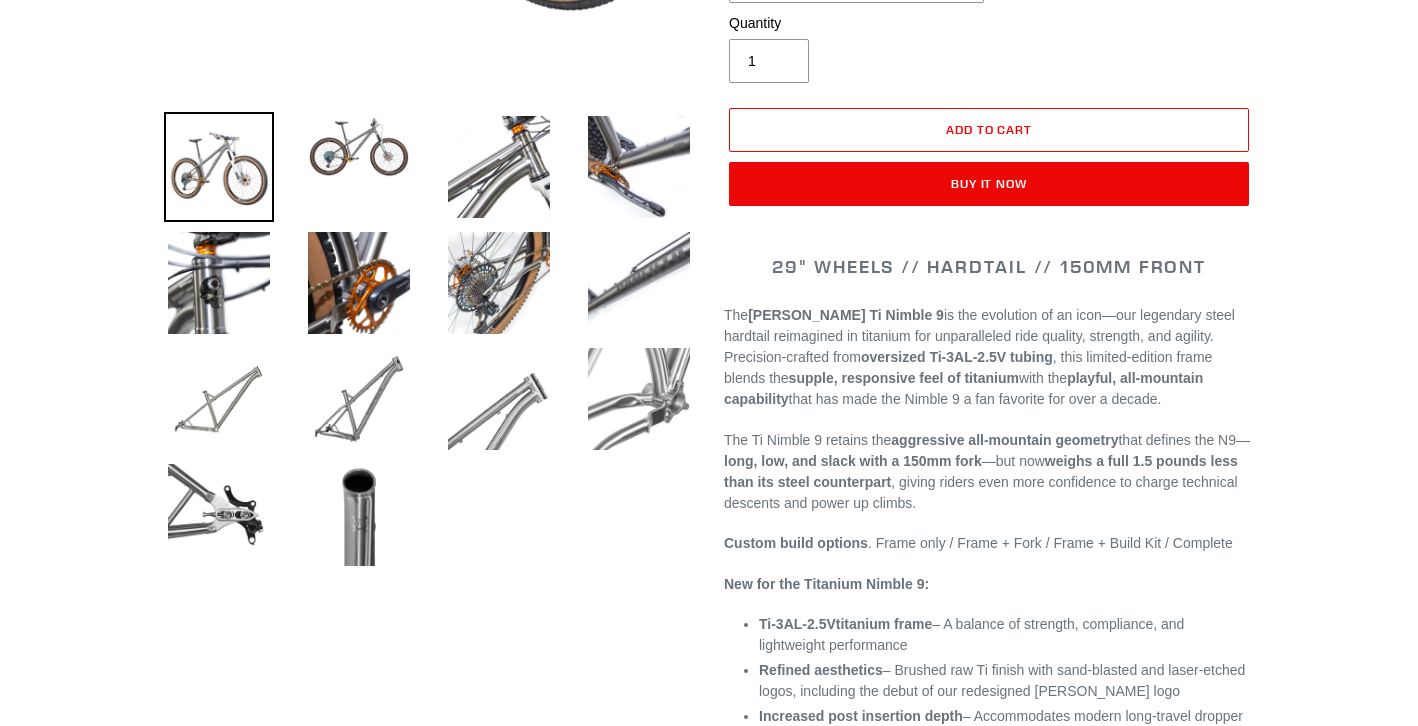 scroll, scrollTop: 650, scrollLeft: 0, axis: vertical 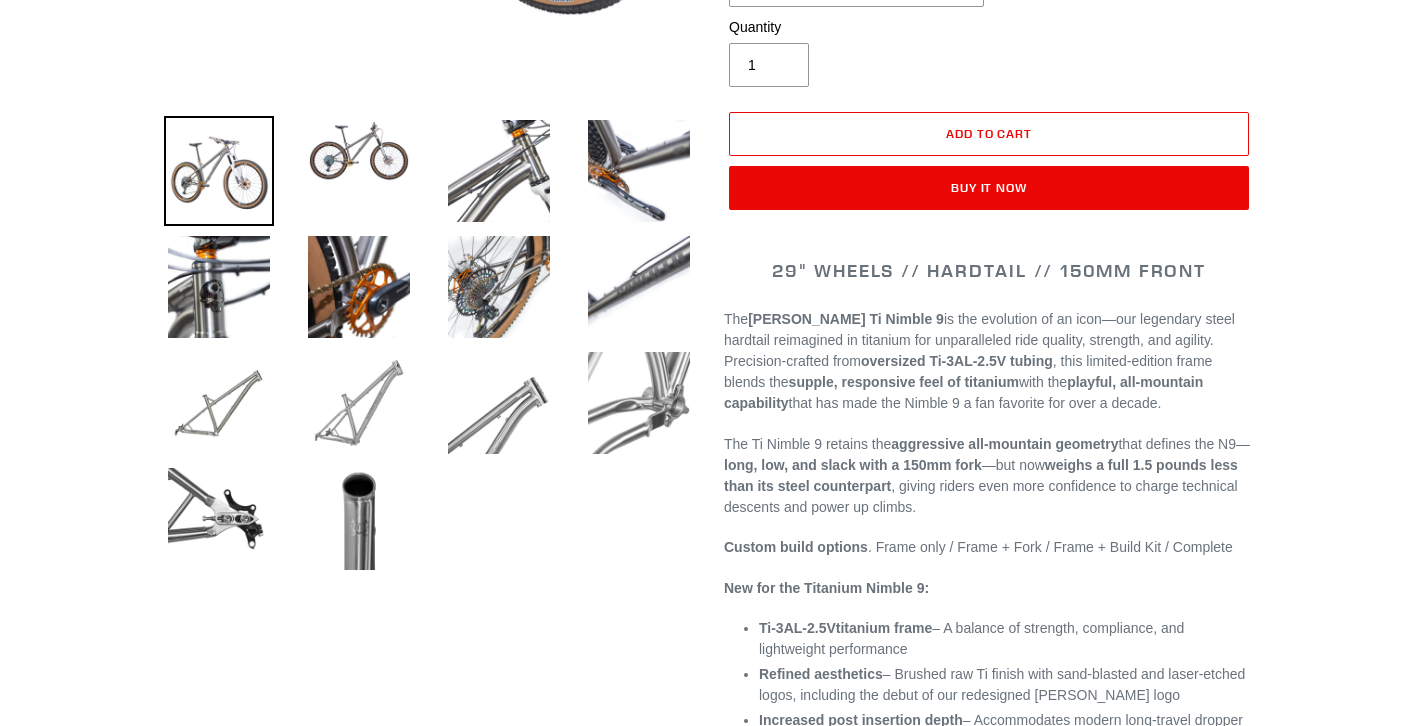 click at bounding box center (359, 403) 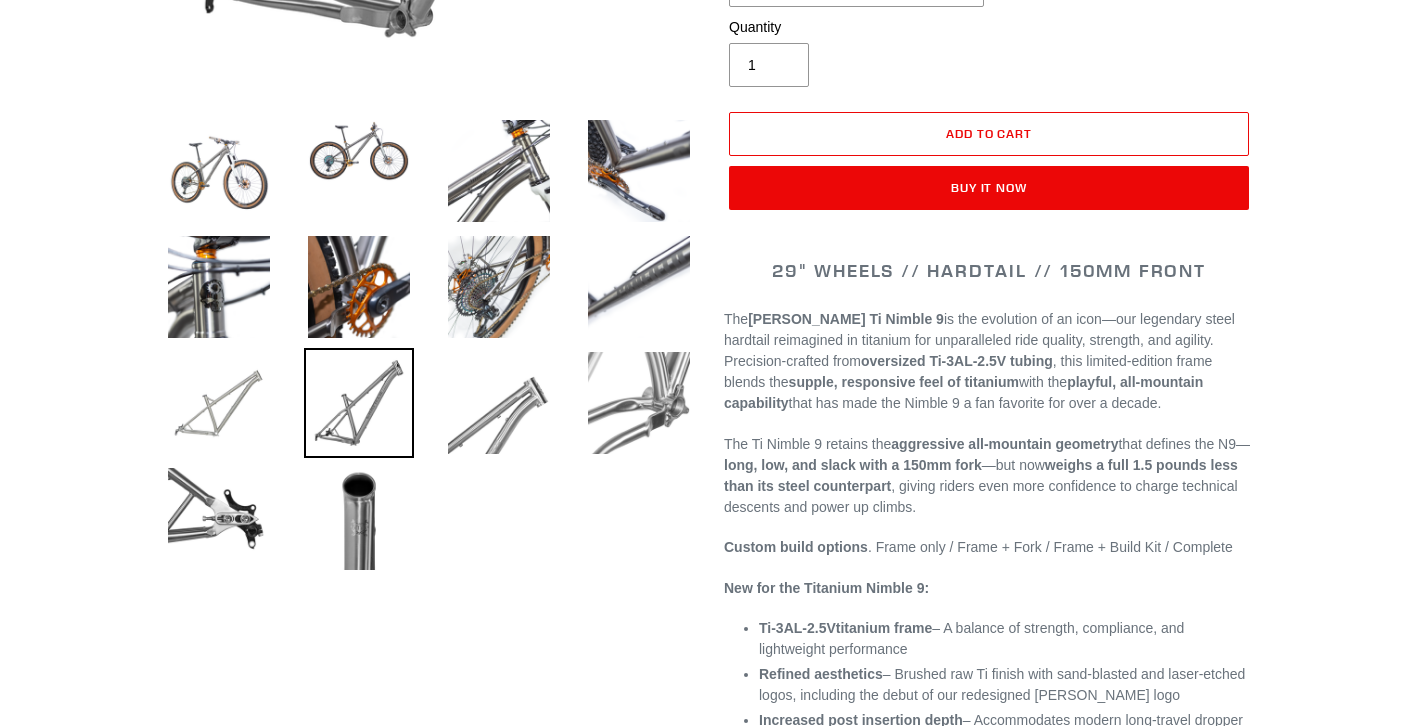 click at bounding box center [219, 403] 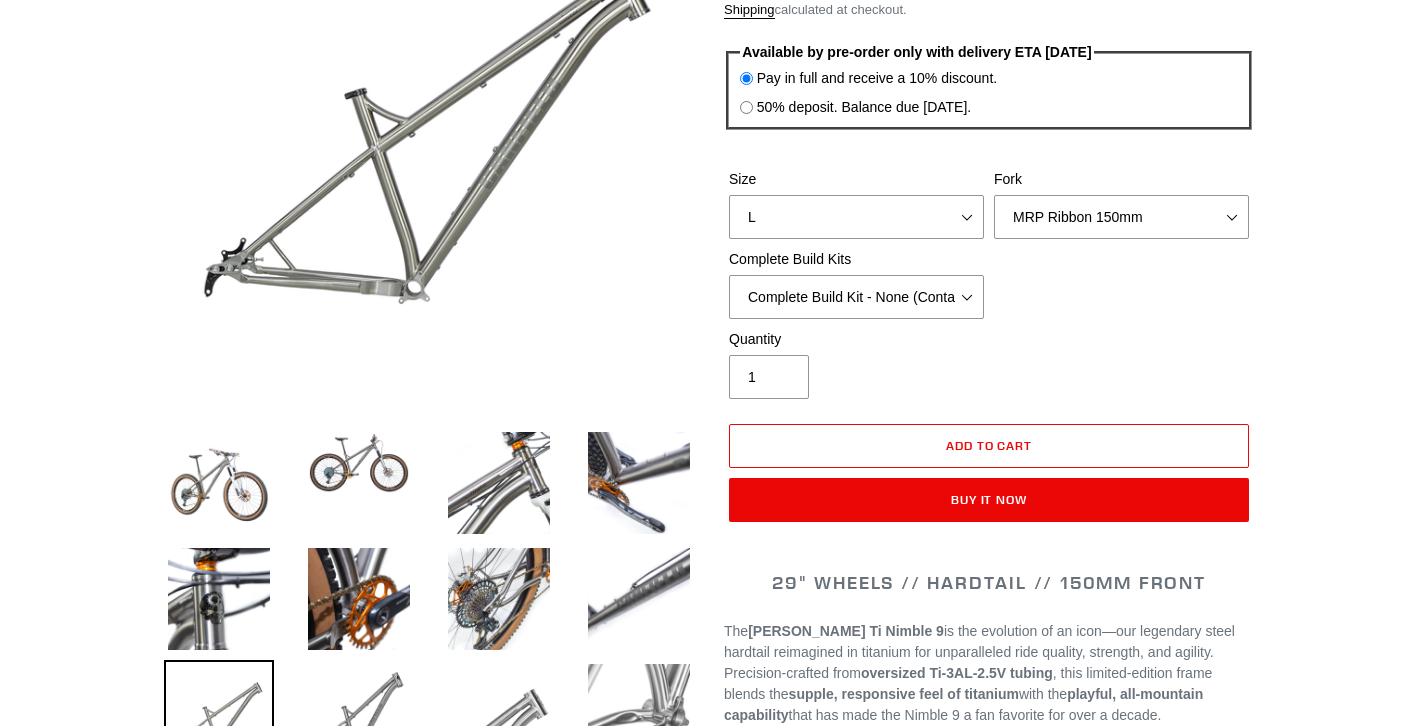 scroll, scrollTop: 340, scrollLeft: 0, axis: vertical 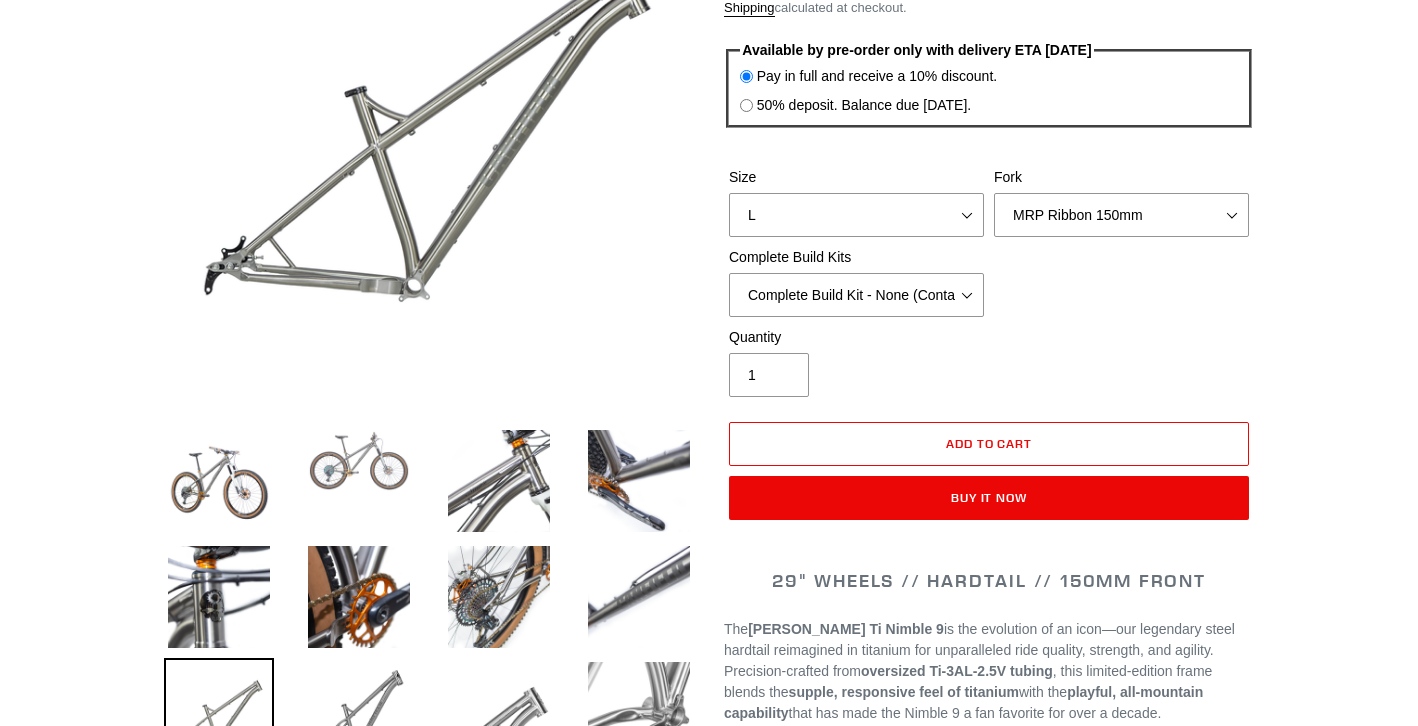 click at bounding box center [359, 461] 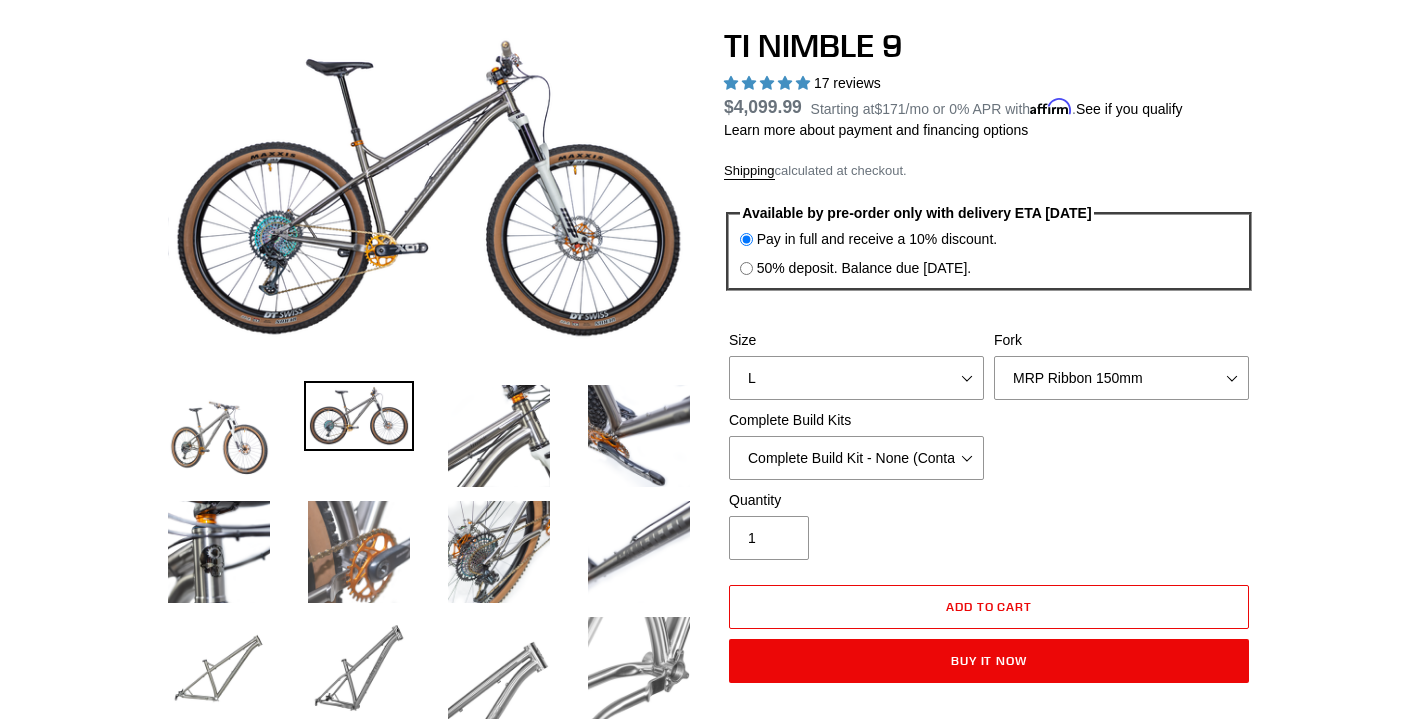 scroll, scrollTop: 175, scrollLeft: 0, axis: vertical 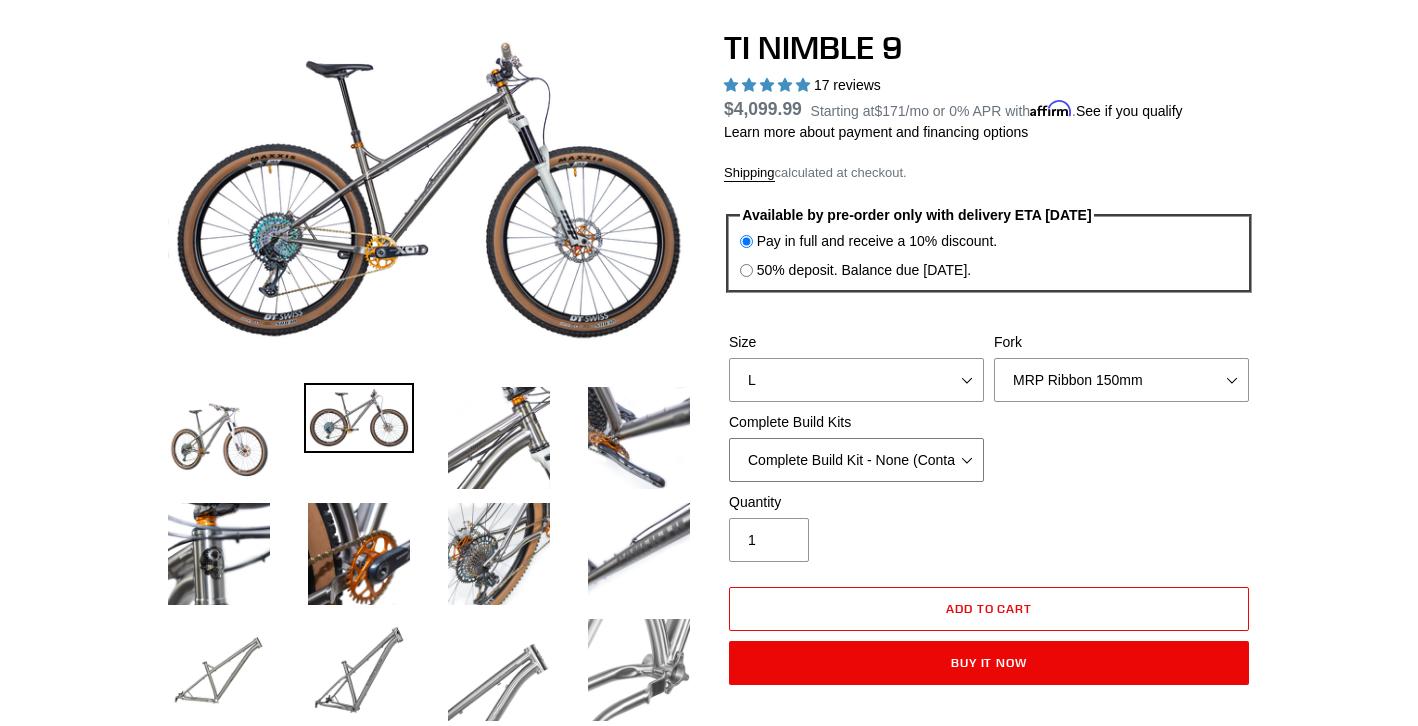 click on "SRAM GX + TRP Slate Brakes + Rotors + e13 LG-1 Wheels
SHIMANO XT + SHIMANO brakes + Rotors + e13 LG-1 Wheels
SRAM XO + Guide Brakes + Rotors + Atomik AL Wheels
SHIMANO XTR + HOPE Brakes + DT Swiss Carbon Wheels
Complete Build Kit - None (Contact us for Custom Builds)" at bounding box center [856, 460] 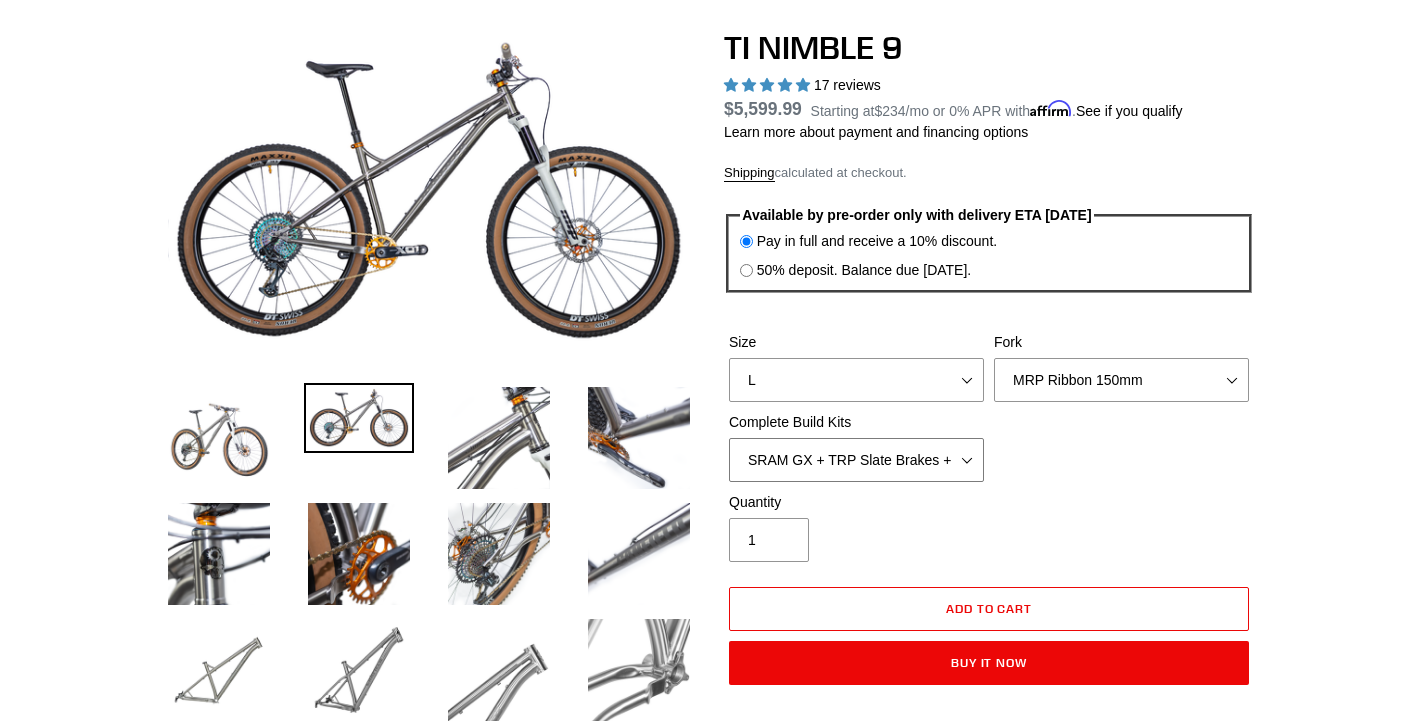click on "SRAM GX + TRP Slate Brakes + Rotors + e13 LG-1 Wheels
SHIMANO XT + SHIMANO brakes + Rotors + e13 LG-1 Wheels
SRAM XO + Guide Brakes + Rotors + Atomik AL Wheels
SHIMANO XTR + HOPE Brakes + DT Swiss Carbon Wheels
Complete Build Kit - None (Contact us for Custom Builds)" at bounding box center (856, 460) 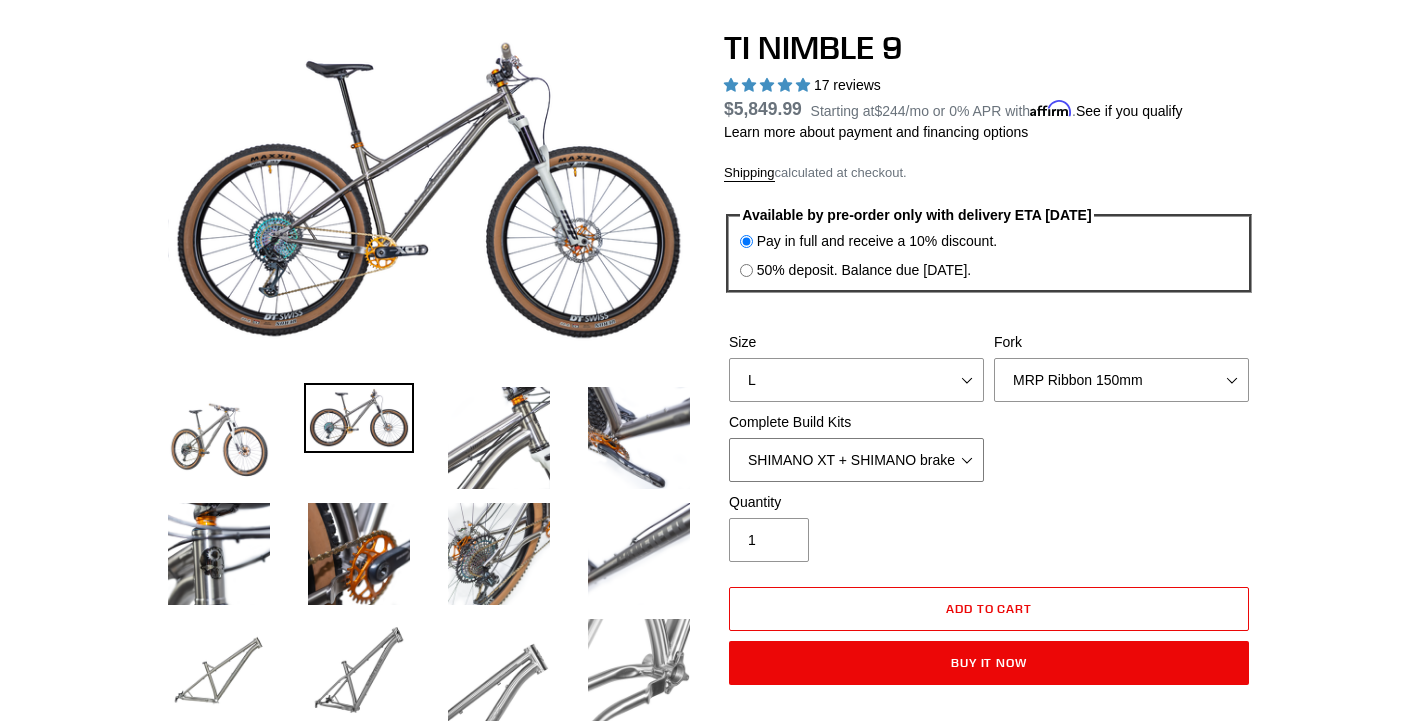 click on "SRAM GX + TRP Slate Brakes + Rotors + e13 LG-1 Wheels
SHIMANO XT + SHIMANO brakes + Rotors + e13 LG-1 Wheels
SRAM XO + Guide Brakes + Rotors + Atomik AL Wheels
SHIMANO XTR + HOPE Brakes + DT Swiss Carbon Wheels
Complete Build Kit - None (Contact us for Custom Builds)" at bounding box center (856, 460) 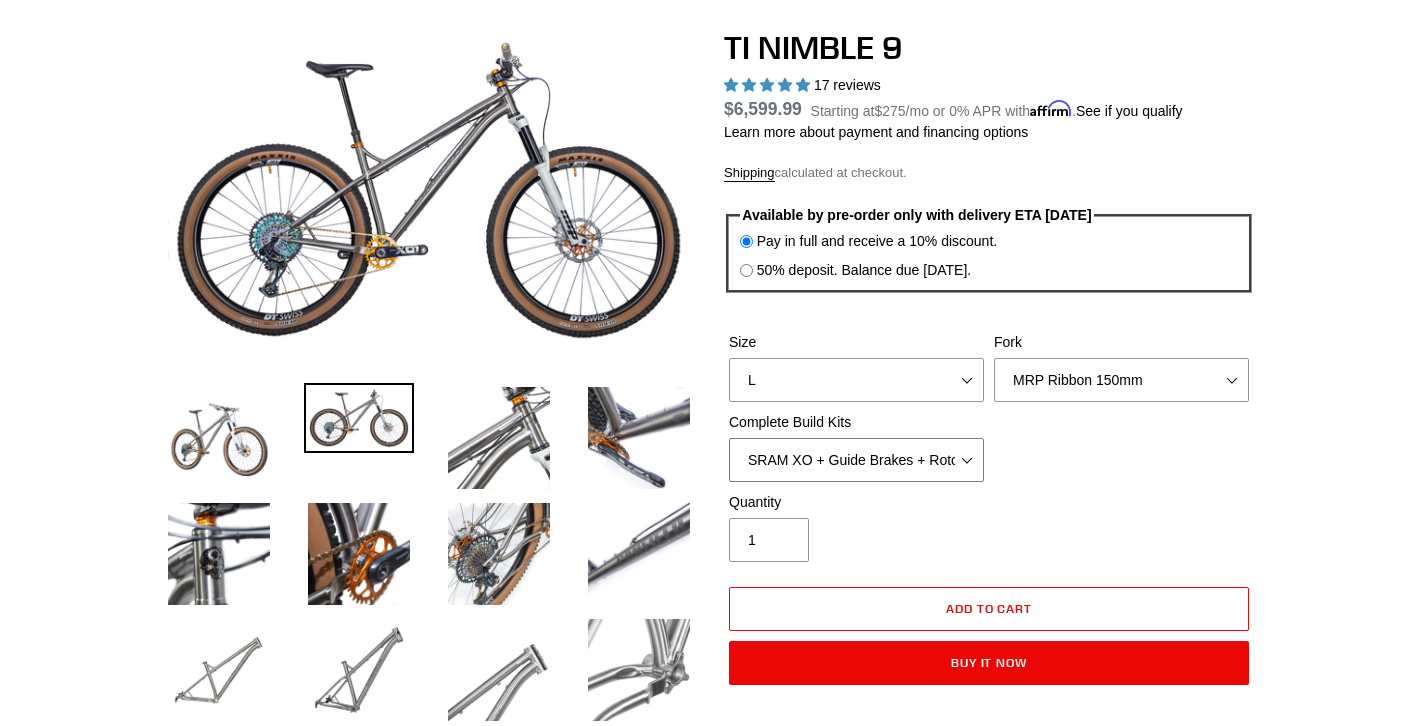 click on "SRAM GX + TRP Slate Brakes + Rotors + e13 LG-1 Wheels
SHIMANO XT + SHIMANO brakes + Rotors + e13 LG-1 Wheels
SRAM XO + Guide Brakes + Rotors + Atomik AL Wheels
SHIMANO XTR + HOPE Brakes + DT Swiss Carbon Wheels
Complete Build Kit - None (Contact us for Custom Builds)" at bounding box center [856, 460] 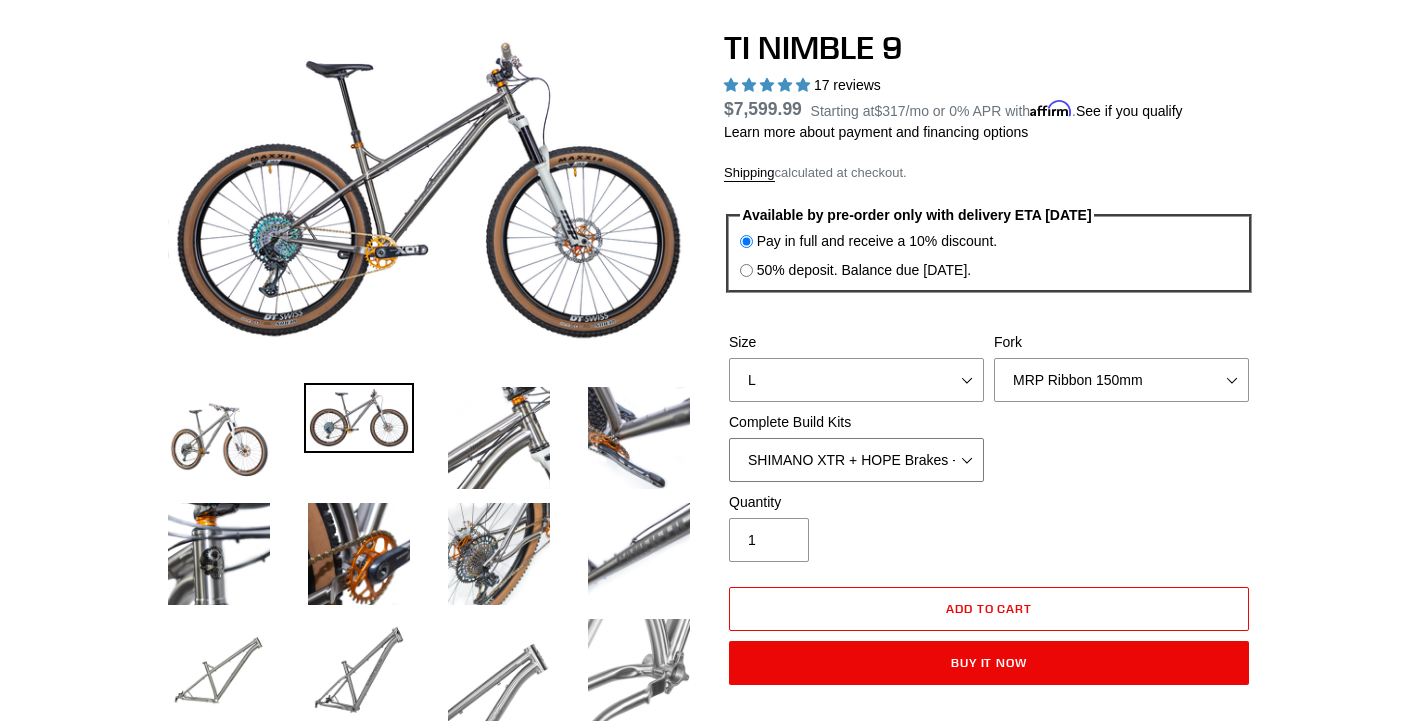 click on "SRAM GX + TRP Slate Brakes + Rotors + e13 LG-1 Wheels
SHIMANO XT + SHIMANO brakes + Rotors + e13 LG-1 Wheels
SRAM XO + Guide Brakes + Rotors + Atomik AL Wheels
SHIMANO XTR + HOPE Brakes + DT Swiss Carbon Wheels
Complete Build Kit - None (Contact us for Custom Builds)" at bounding box center [856, 460] 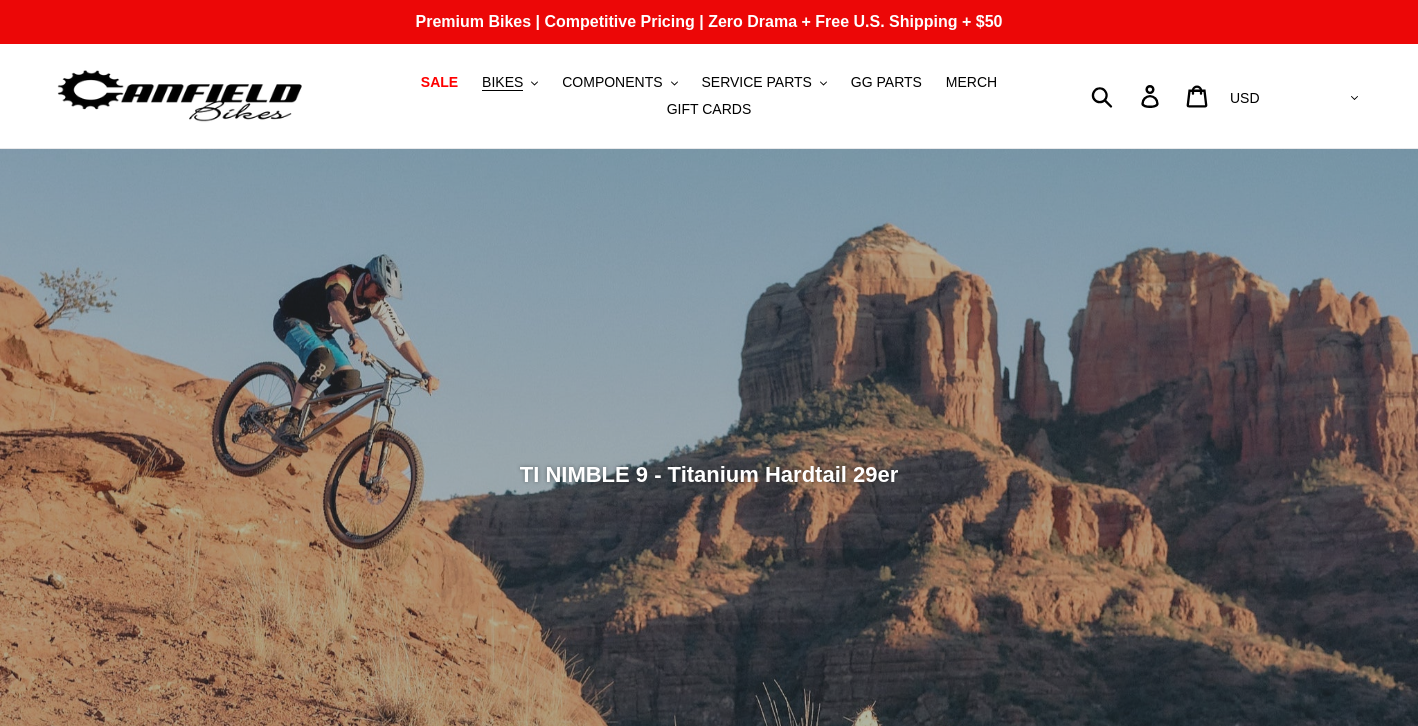 scroll, scrollTop: 722, scrollLeft: 0, axis: vertical 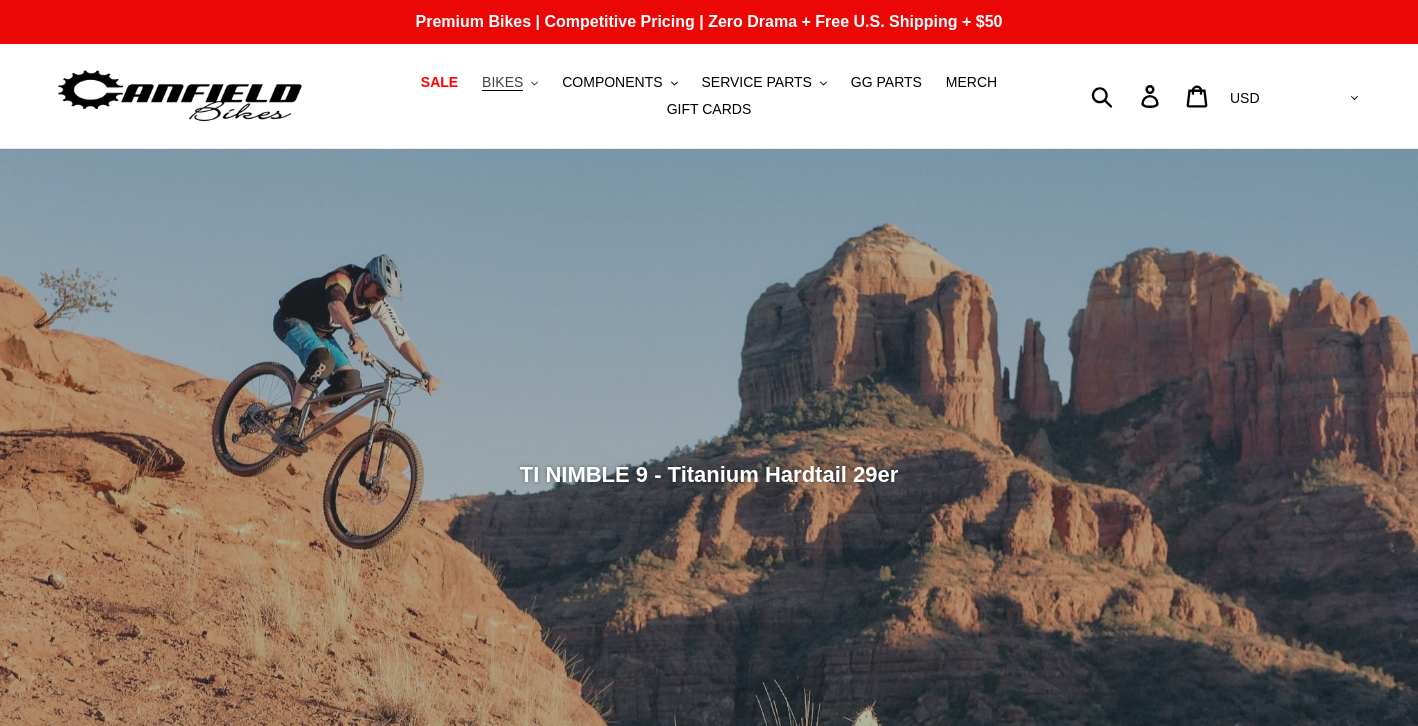 click on ".cls-1{fill:#231f20}" 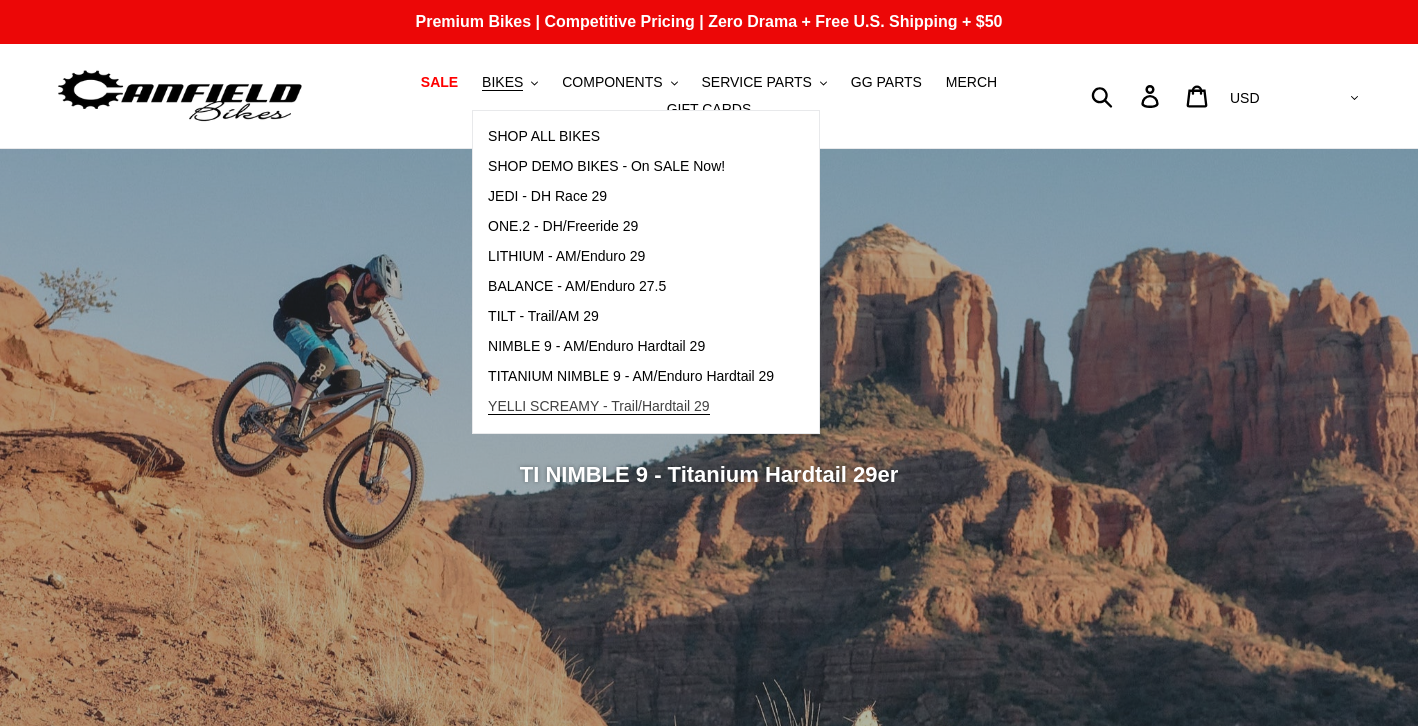 click on "YELLI SCREAMY - Trail/Hardtail 29" at bounding box center (599, 406) 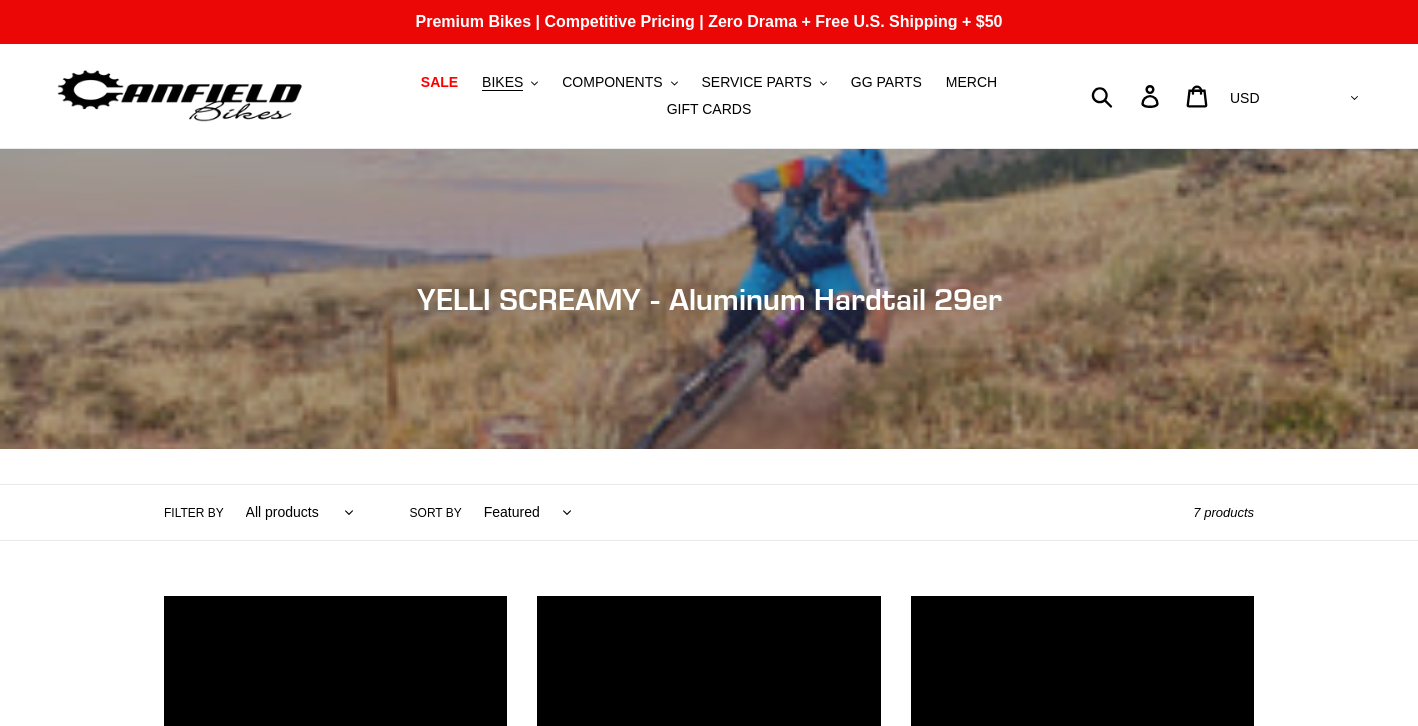scroll, scrollTop: 0, scrollLeft: 0, axis: both 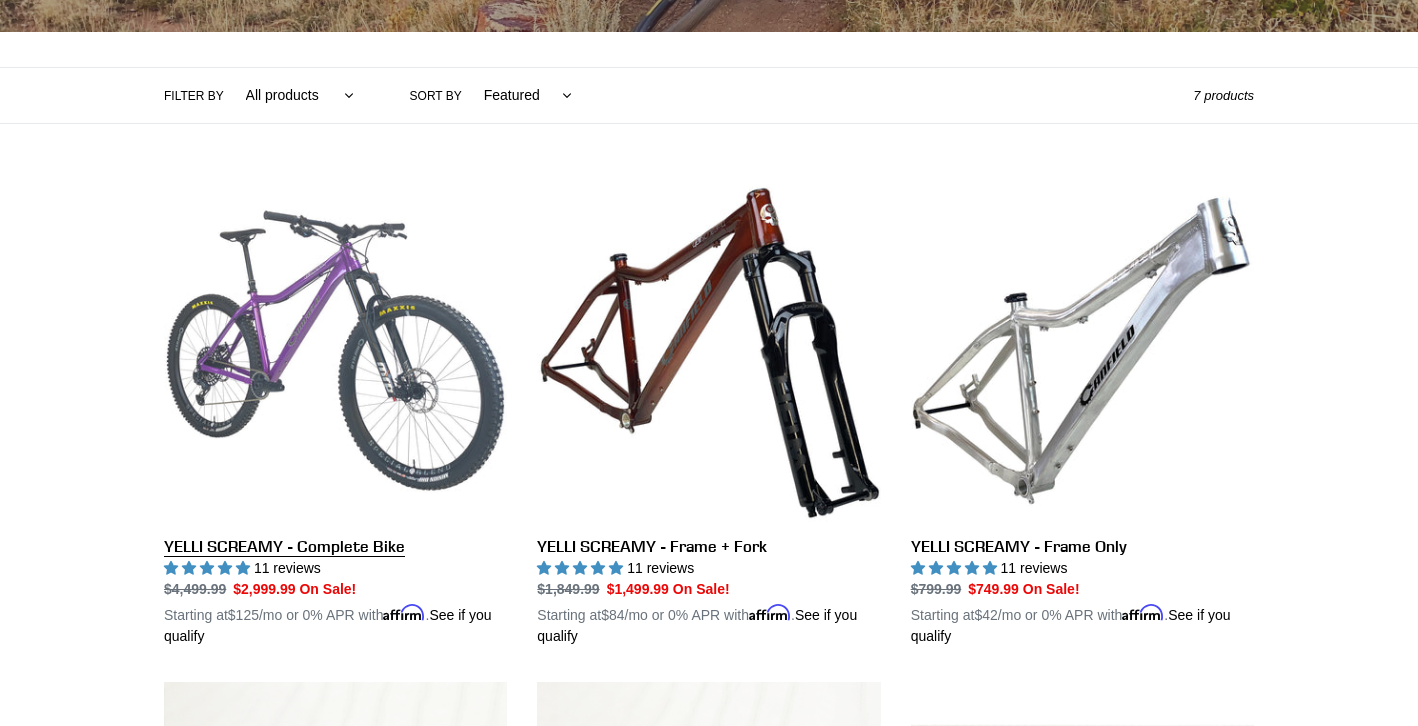 click on "YELLI SCREAMY - Complete Bike" at bounding box center [335, 413] 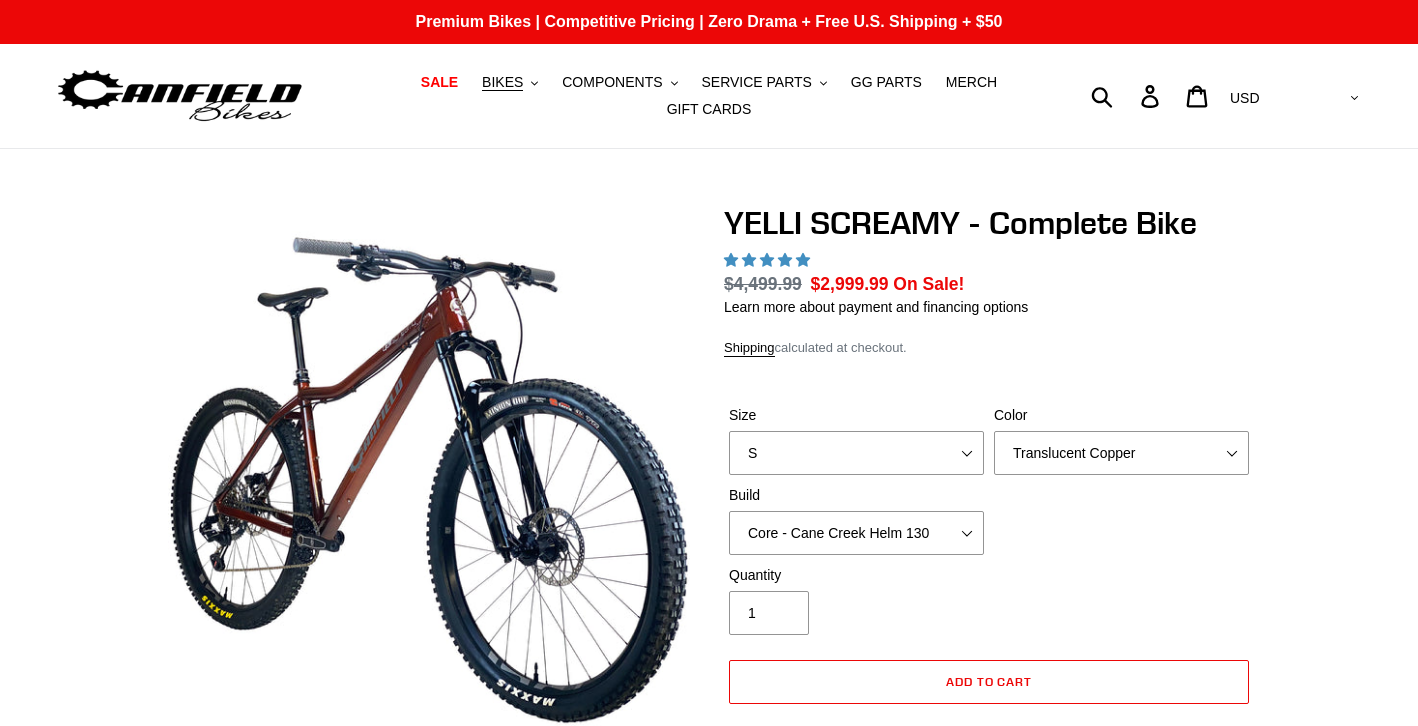 scroll, scrollTop: 0, scrollLeft: 0, axis: both 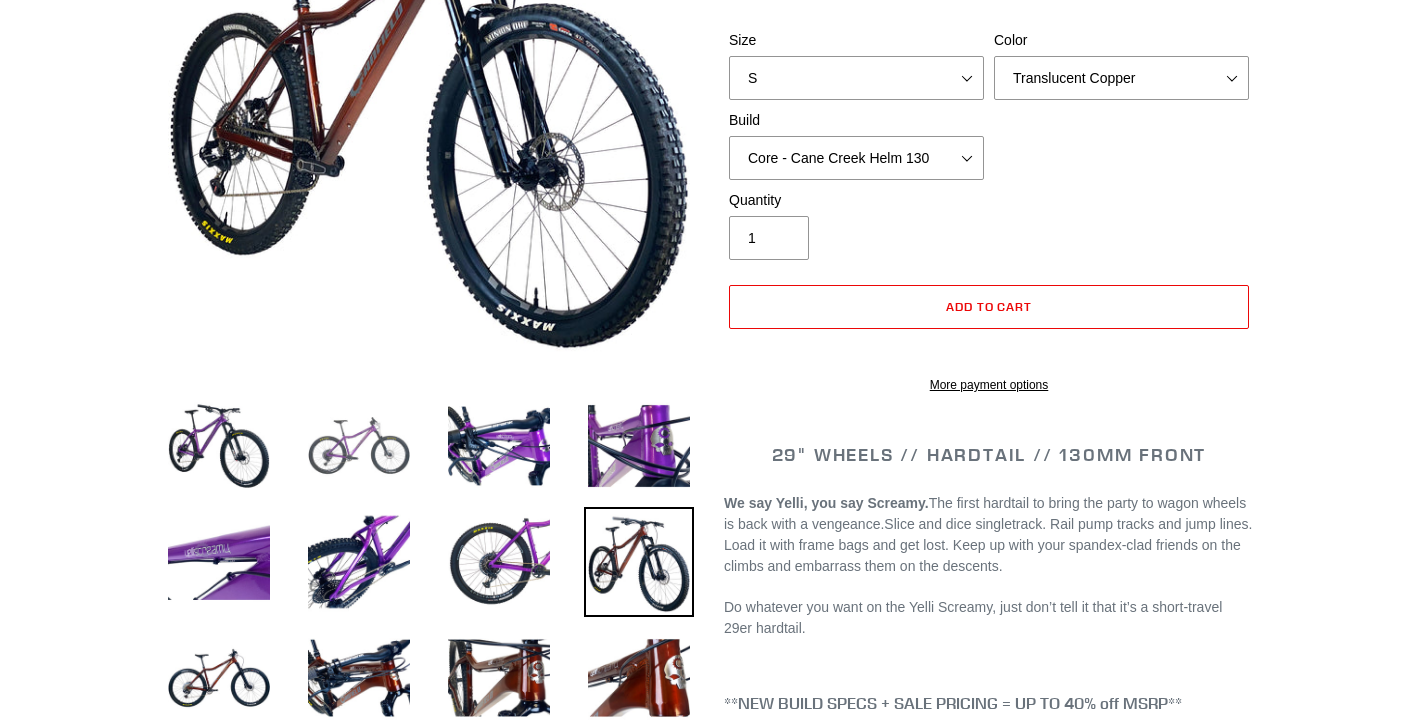 click at bounding box center (359, 446) 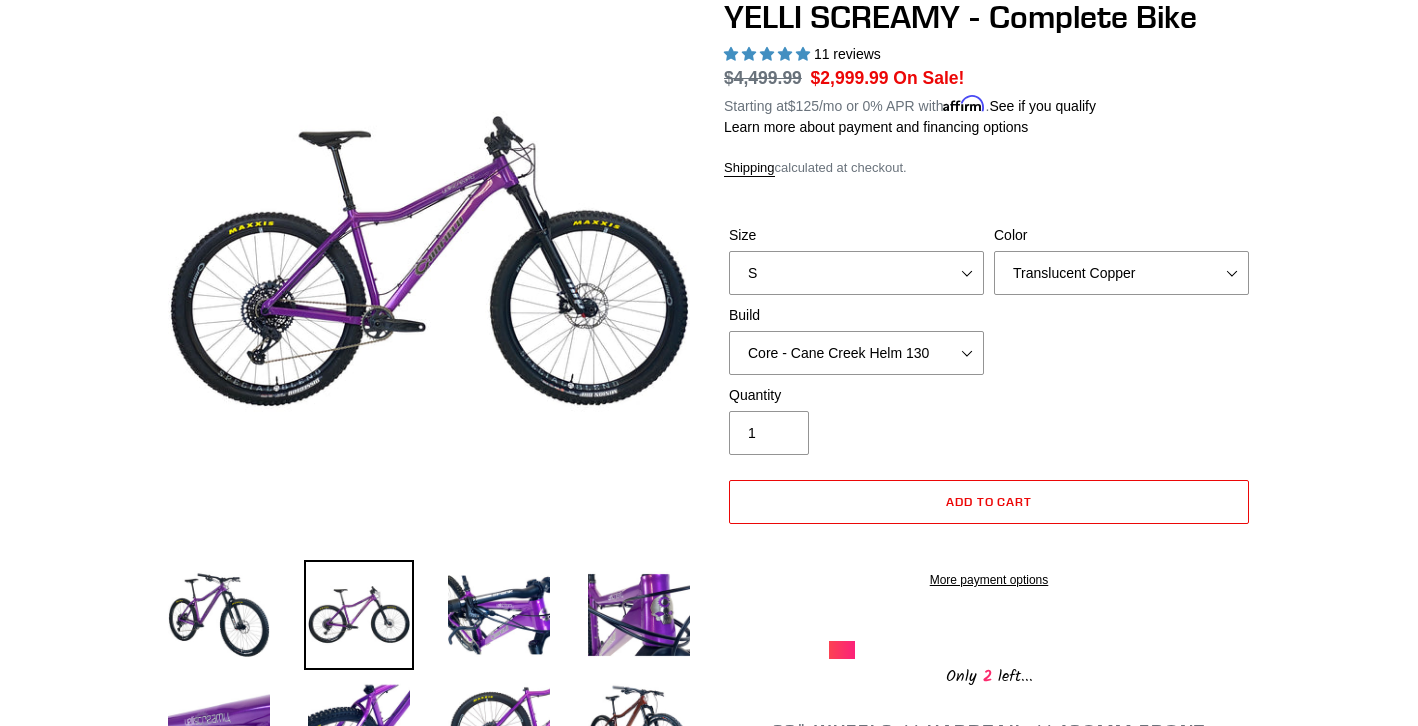scroll, scrollTop: 0, scrollLeft: 0, axis: both 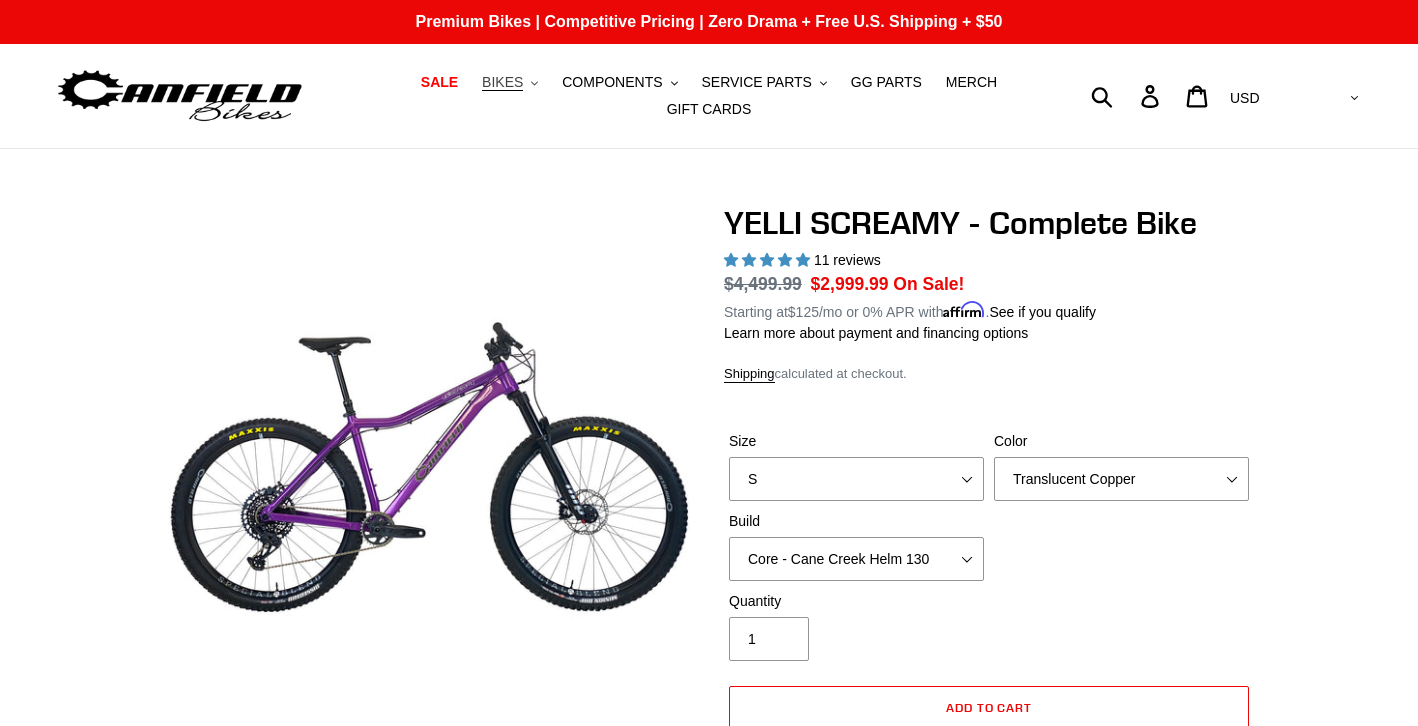 click on ".cls-1{fill:#231f20}" 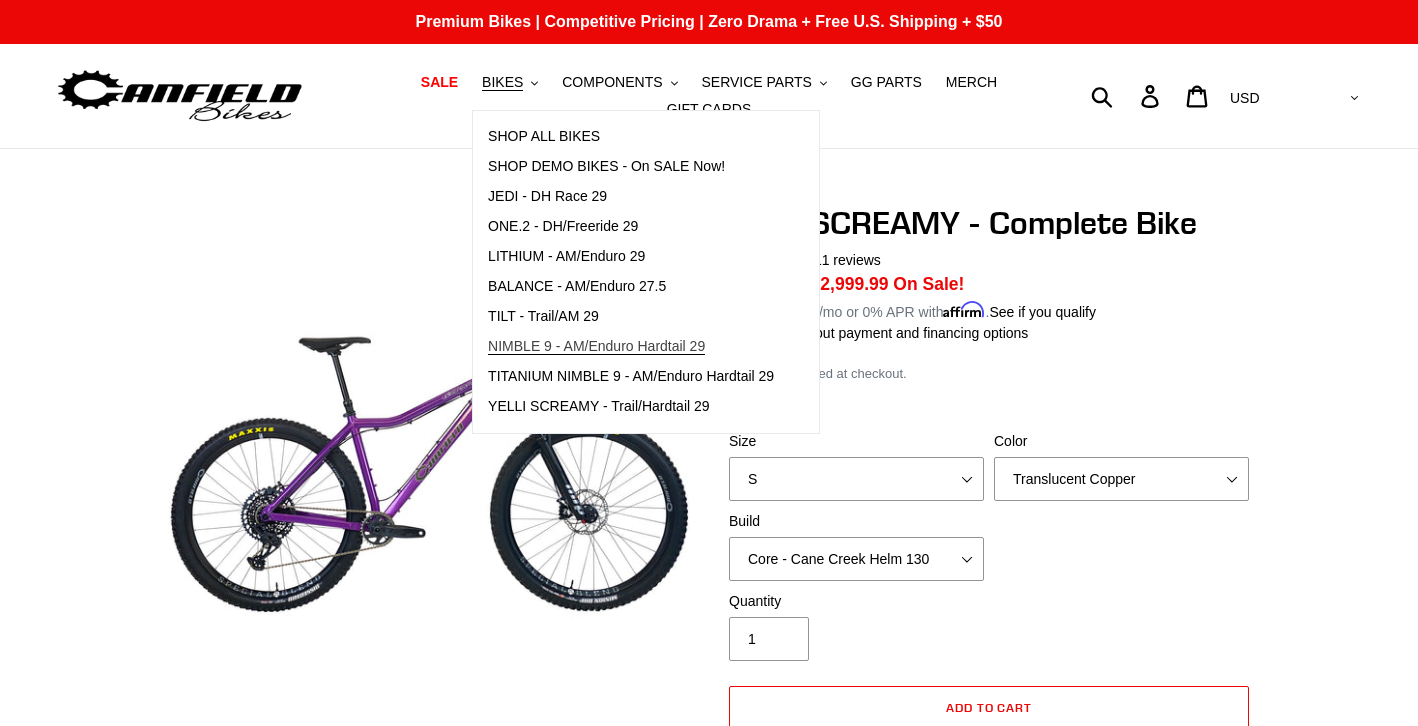 click on "NIMBLE 9 - AM/Enduro Hardtail 29" at bounding box center [596, 346] 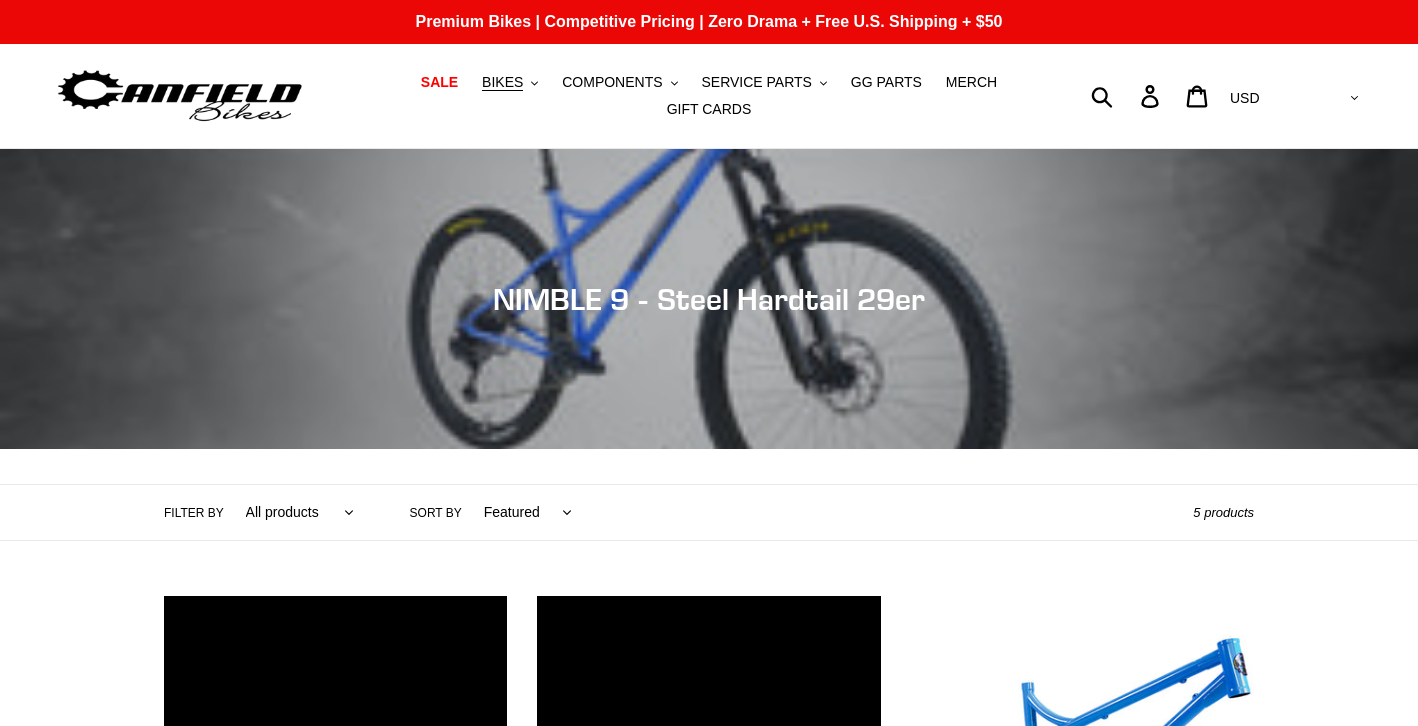 scroll, scrollTop: 0, scrollLeft: 0, axis: both 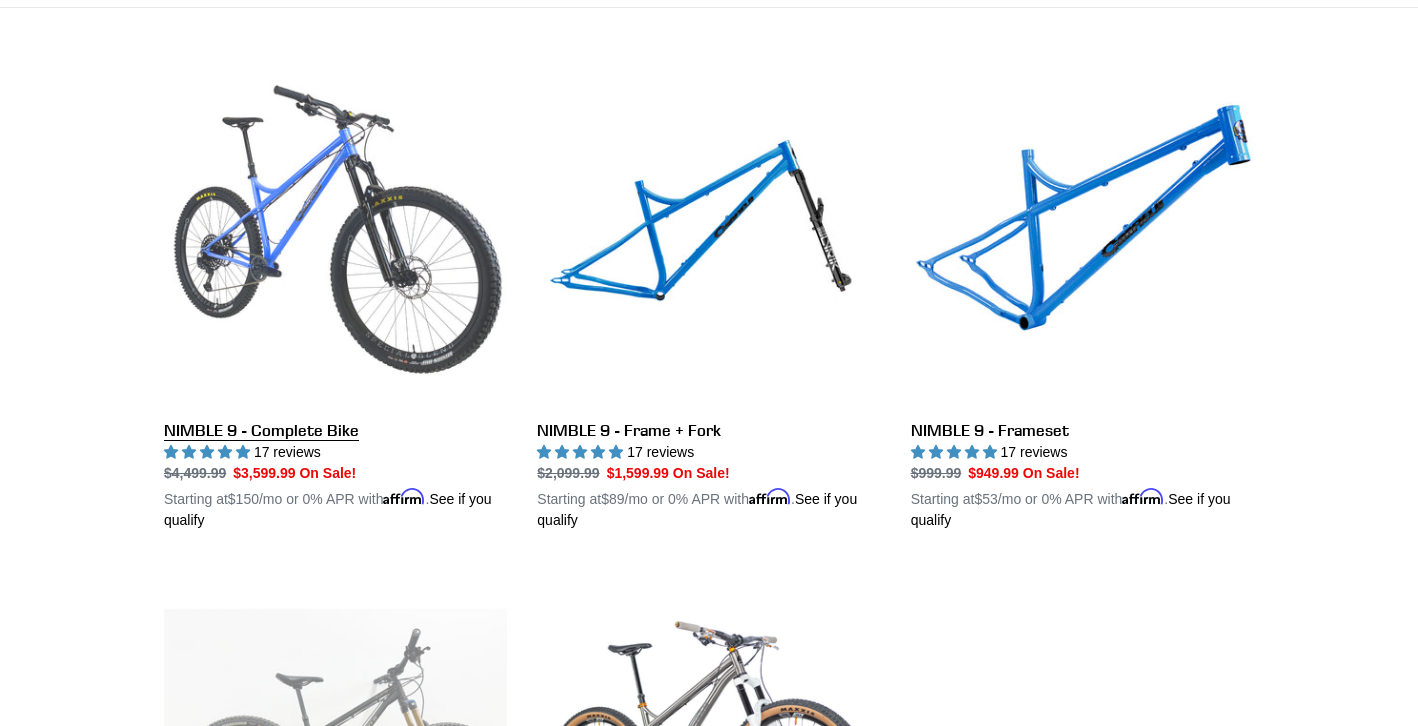 click on "NIMBLE 9 - Complete Bike" at bounding box center (335, 297) 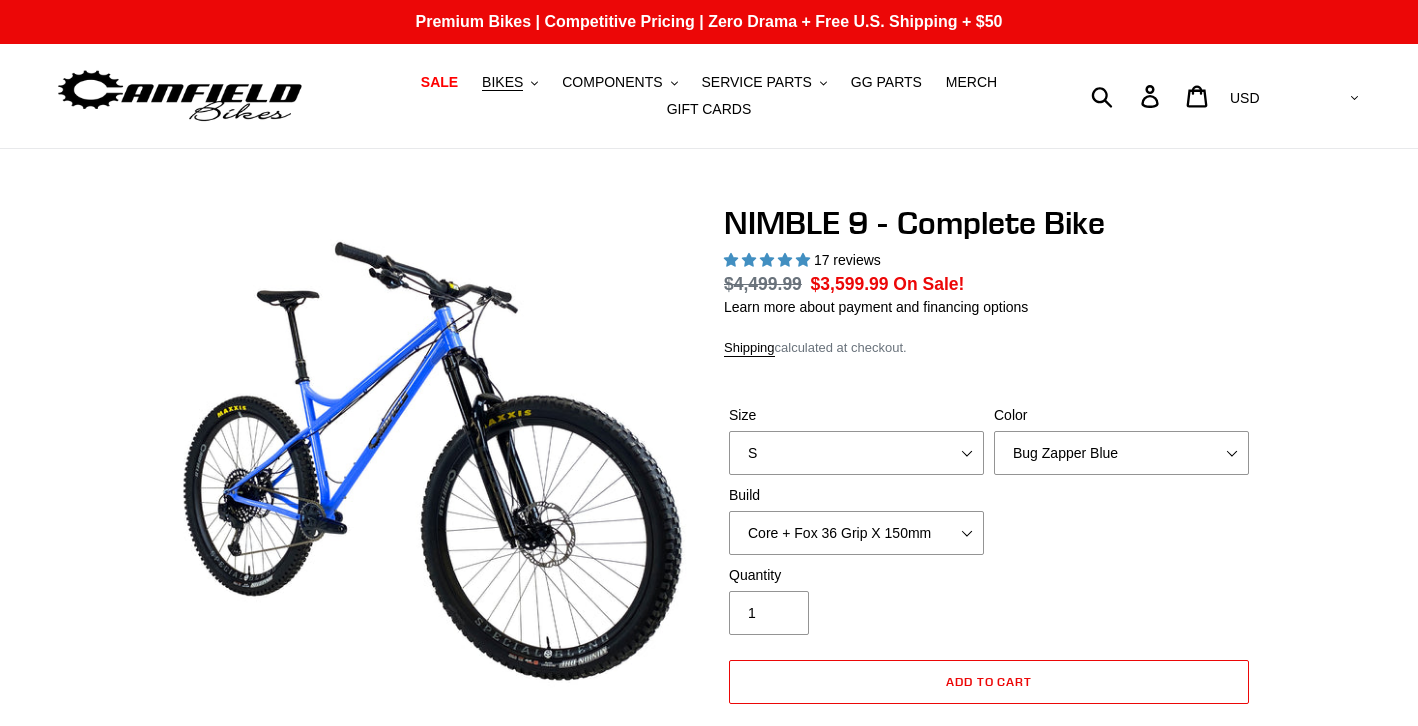 select on "highest-rating" 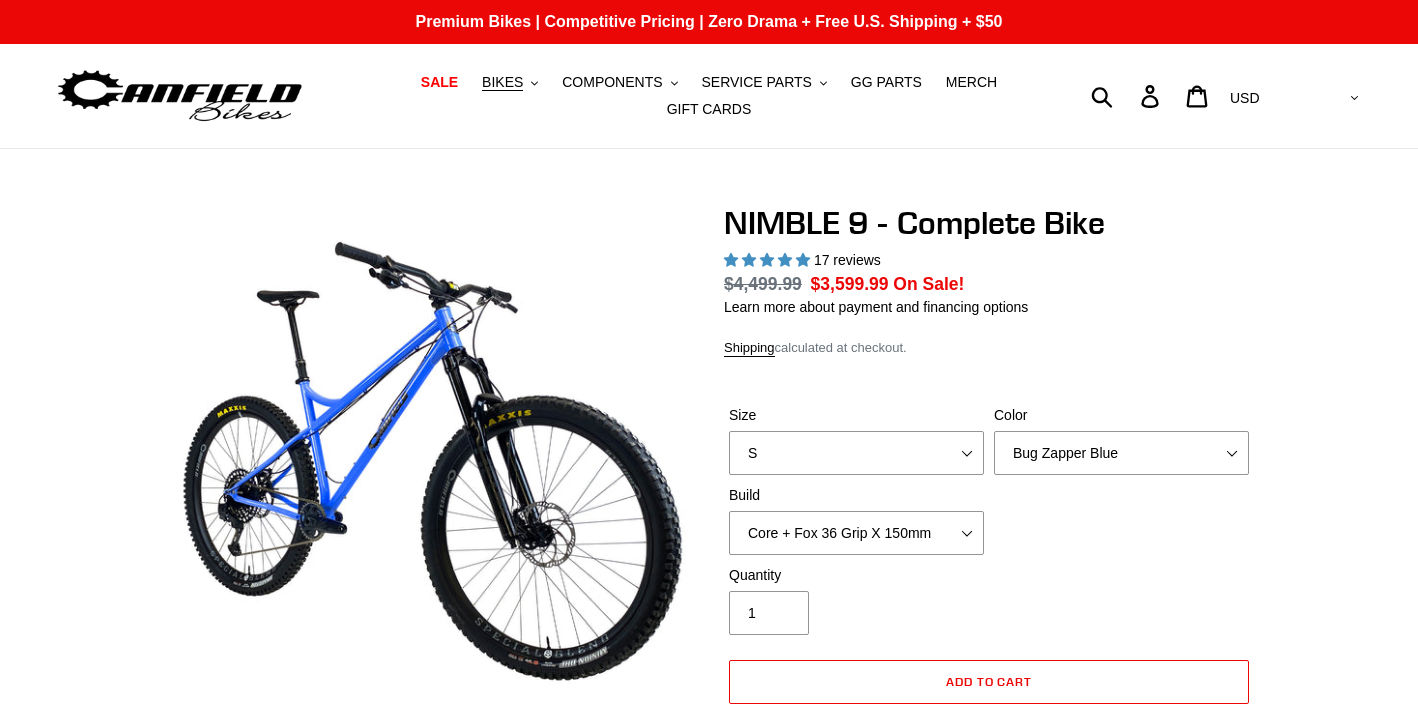 scroll, scrollTop: 0, scrollLeft: 0, axis: both 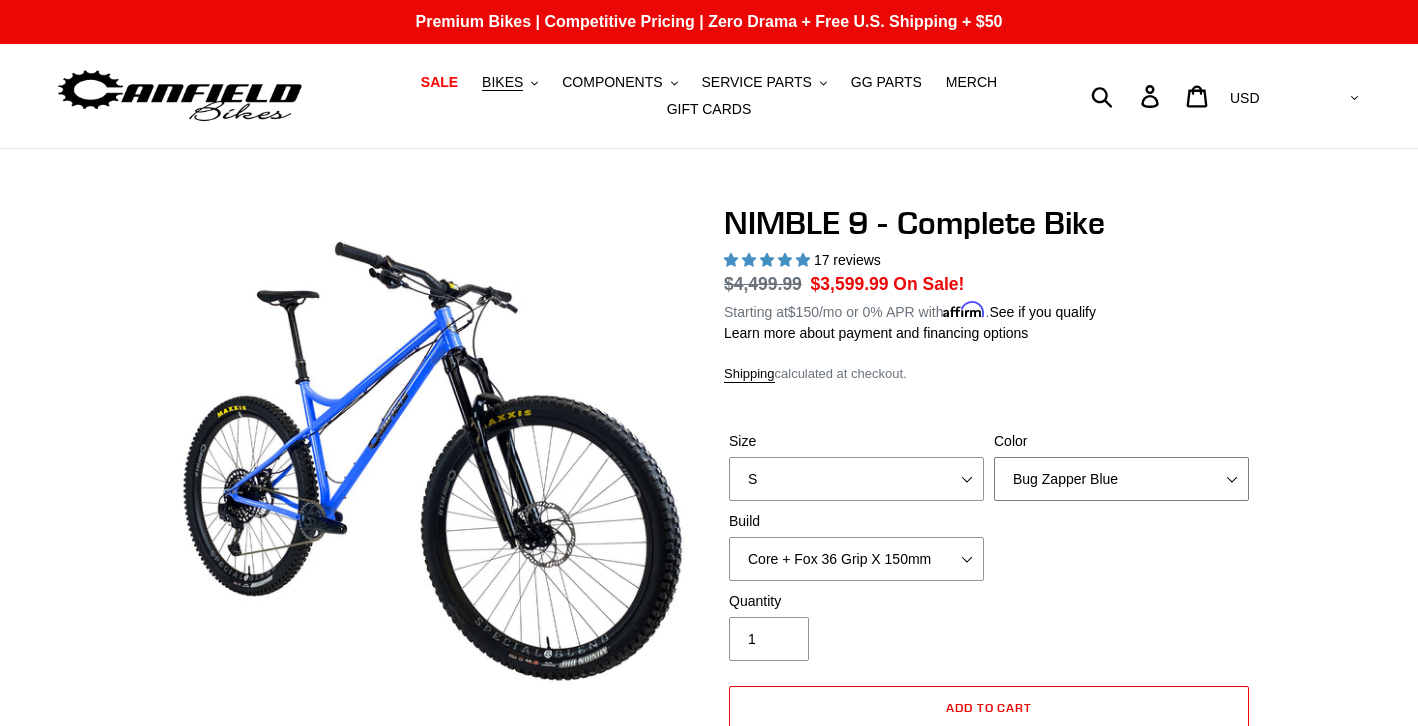 click on "Bug Zapper Blue
Purple Haze - Sold Out
Galaxy Black" at bounding box center [1121, 479] 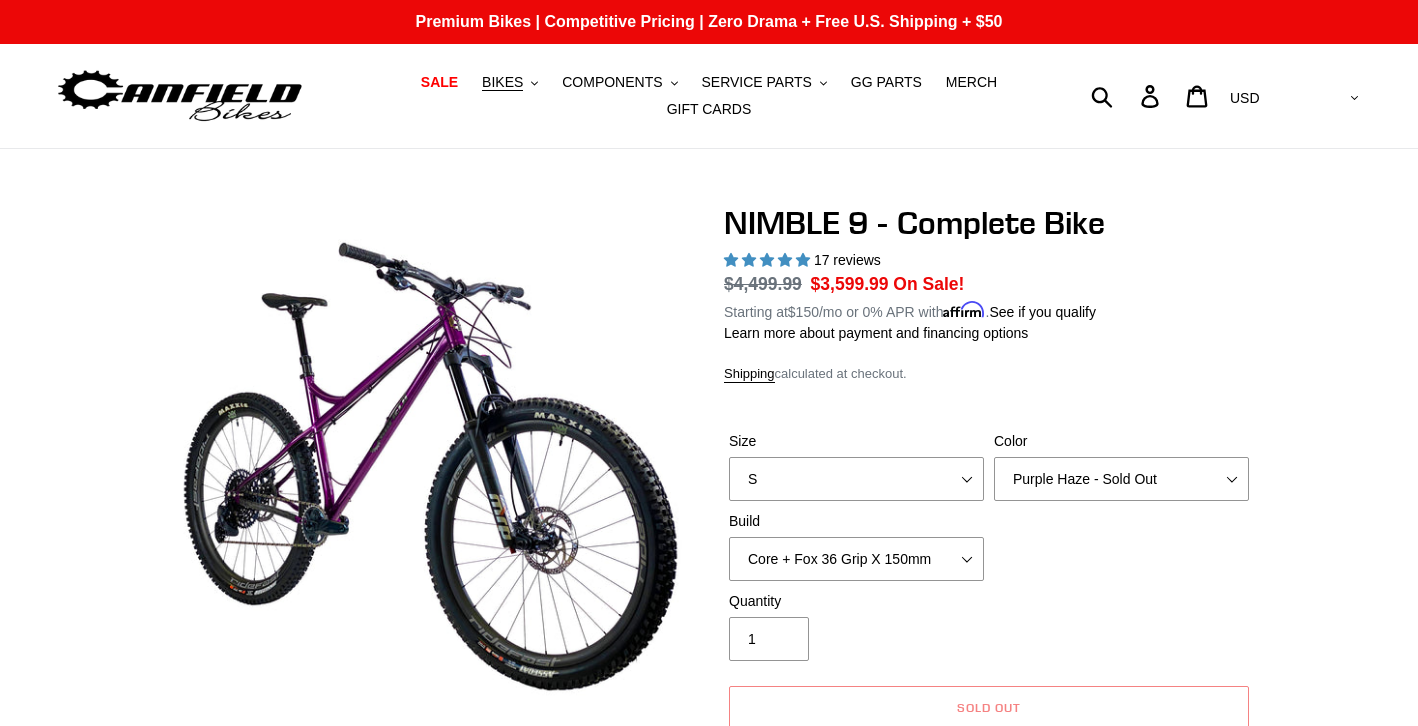 click on "Color" at bounding box center (1121, 441) 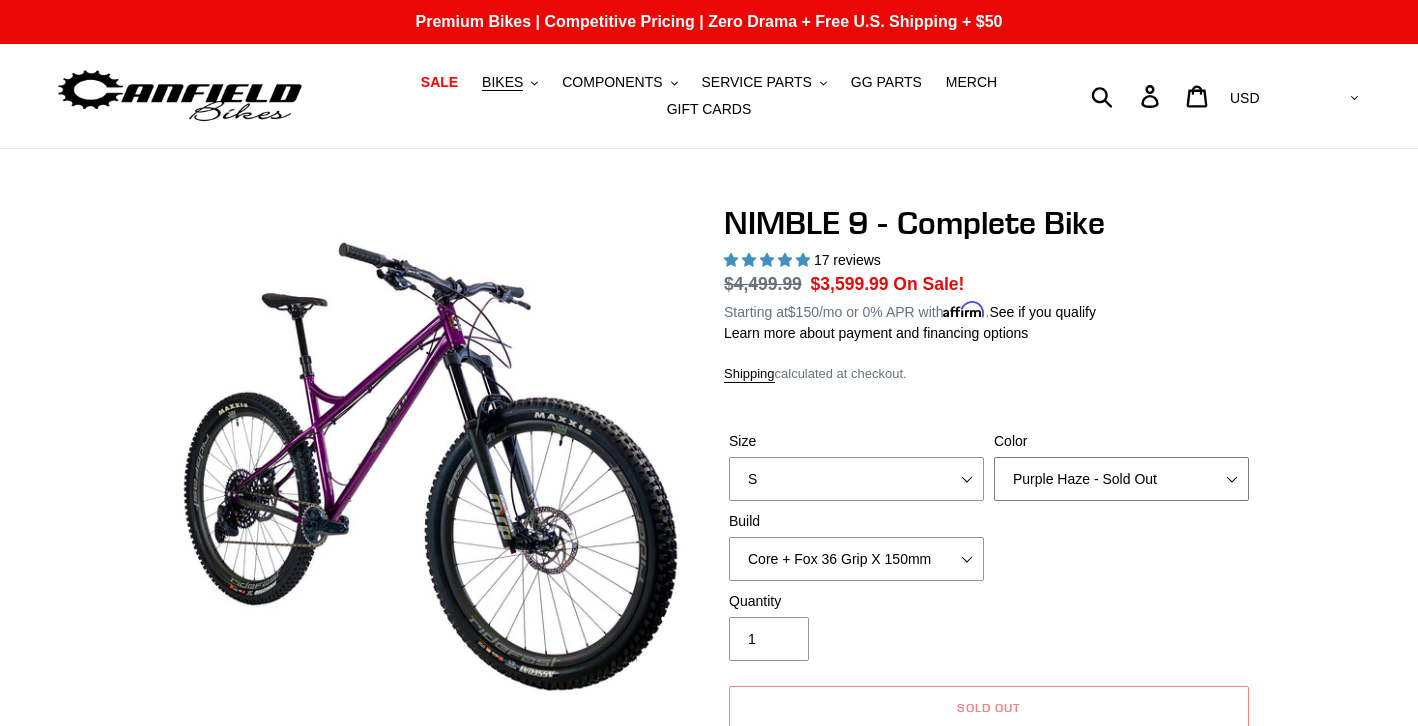 click on "Bug Zapper Blue
Purple Haze - Sold Out
Galaxy Black" at bounding box center [1121, 479] 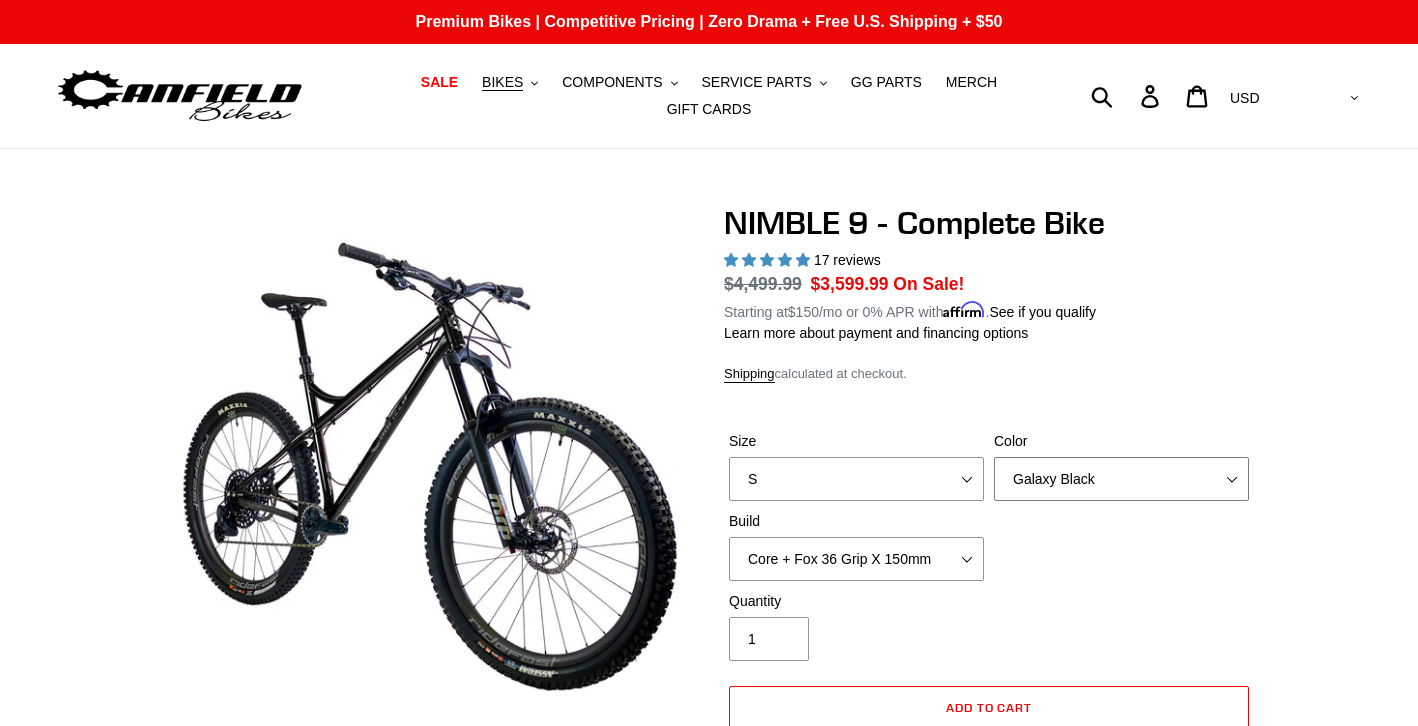 click on "Bug Zapper Blue
Purple Haze - Sold Out
Galaxy Black" at bounding box center (1121, 479) 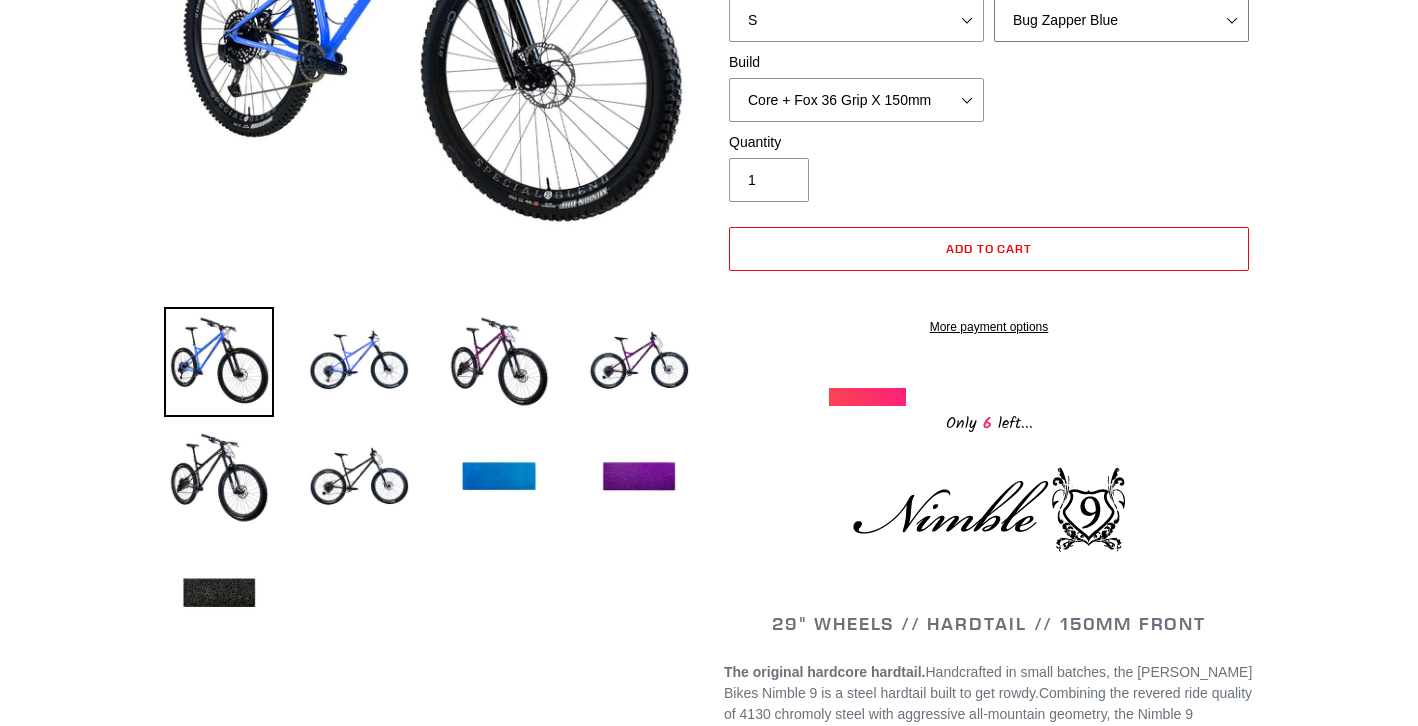 scroll, scrollTop: 461, scrollLeft: 0, axis: vertical 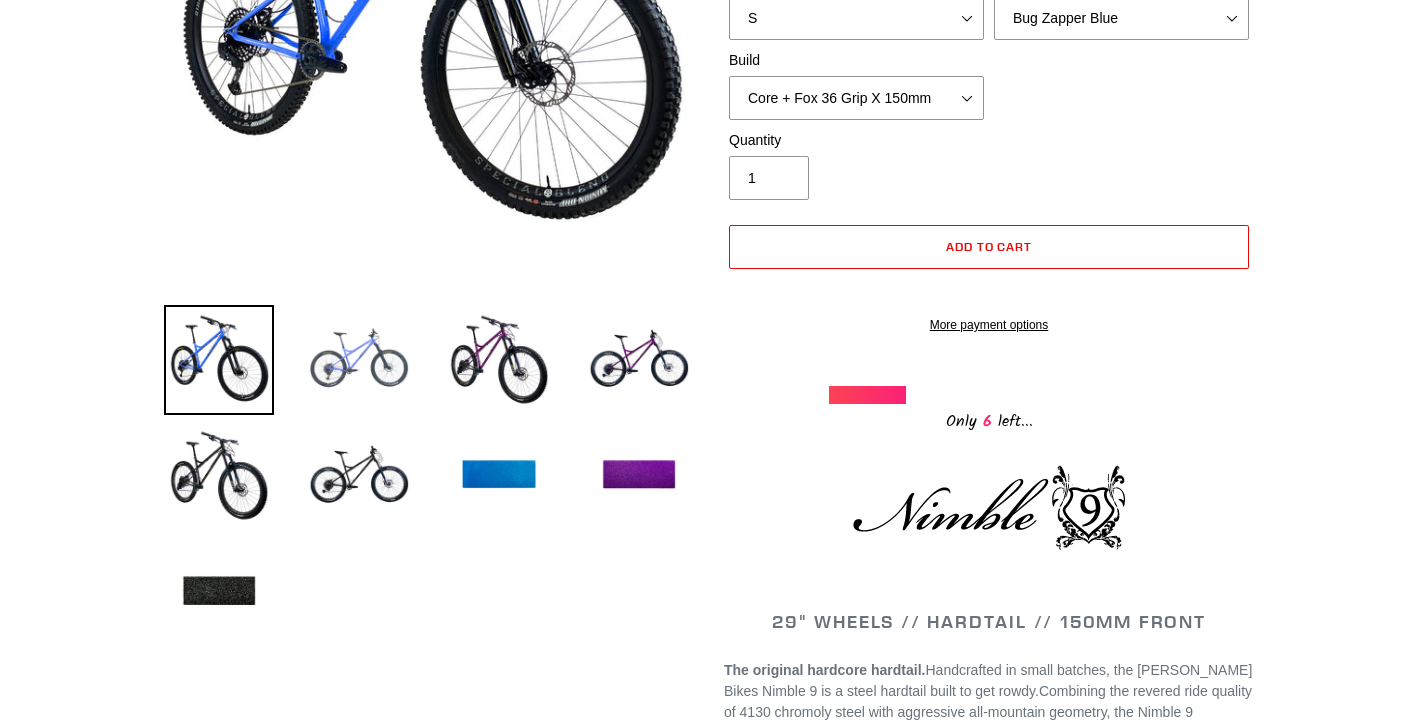 click at bounding box center [359, 360] 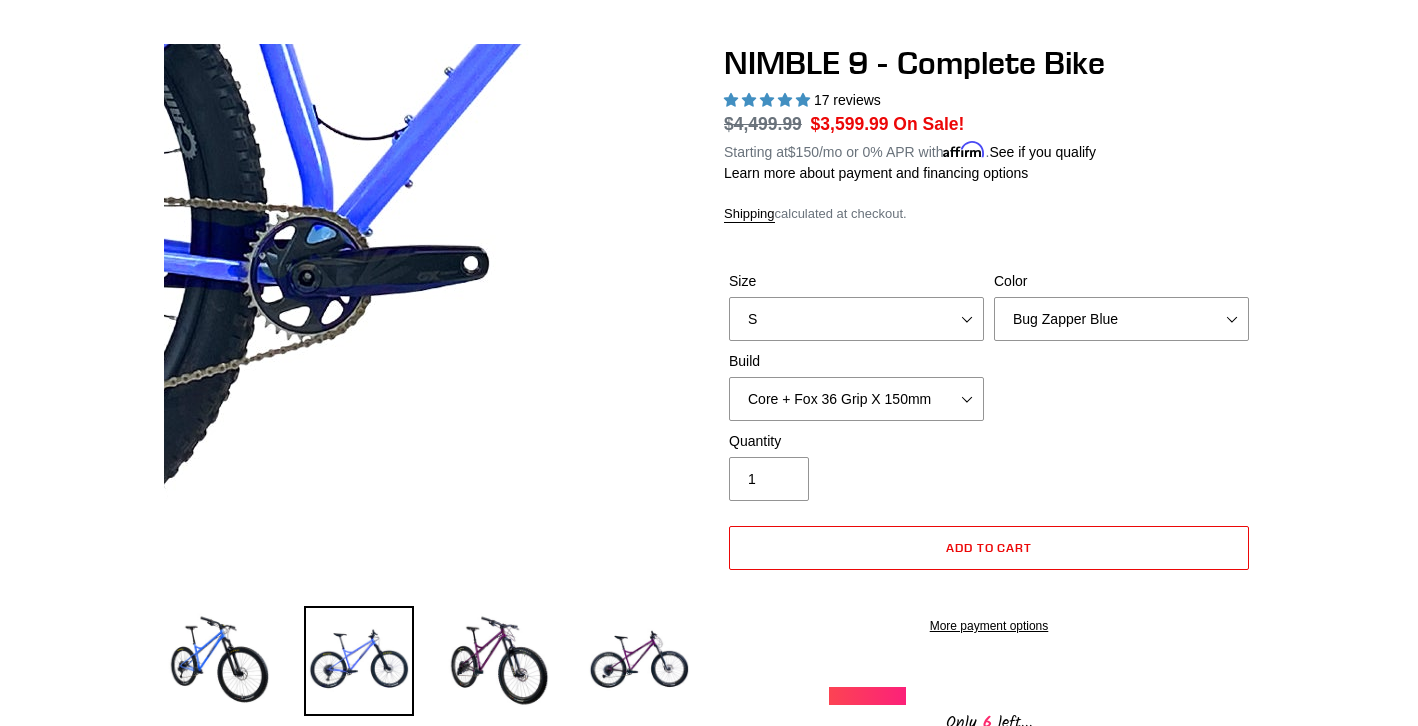 scroll, scrollTop: 158, scrollLeft: 0, axis: vertical 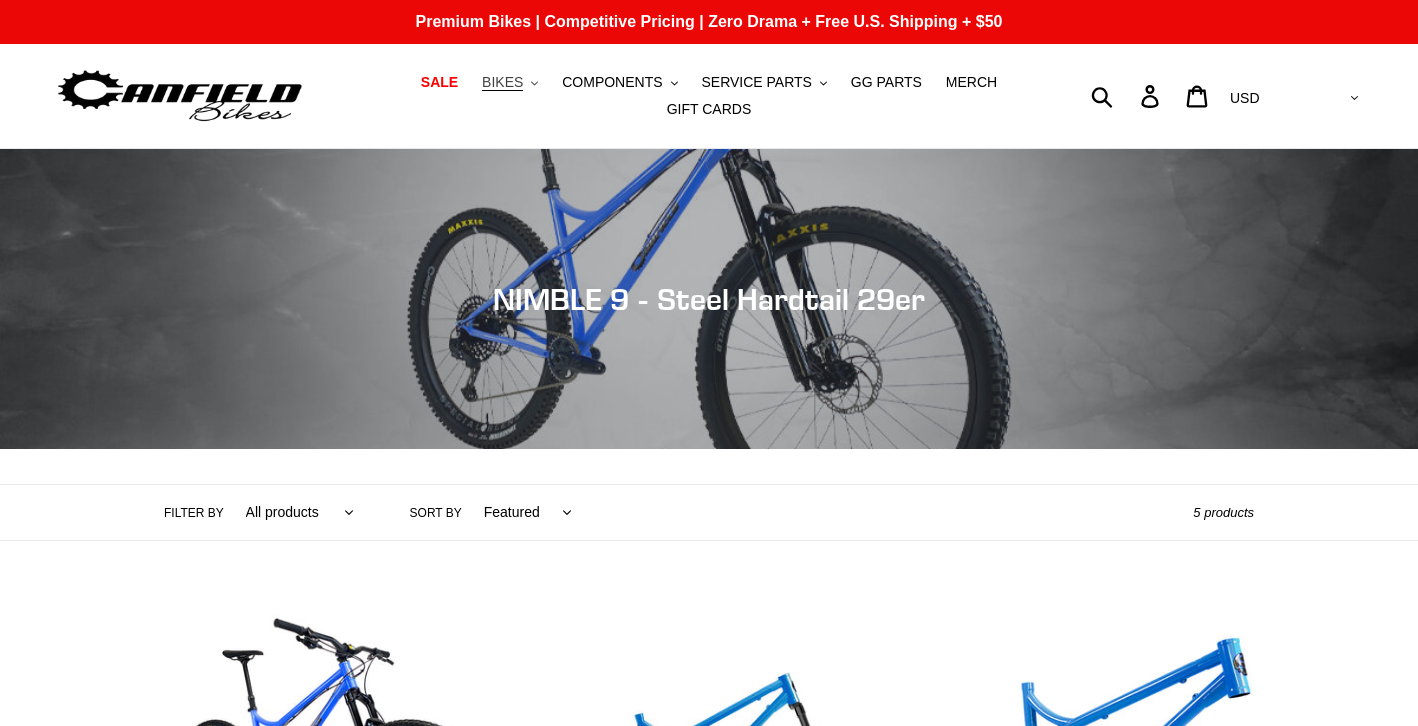 click on "BIKES .cls-1{fill:#231f20}" at bounding box center (510, 82) 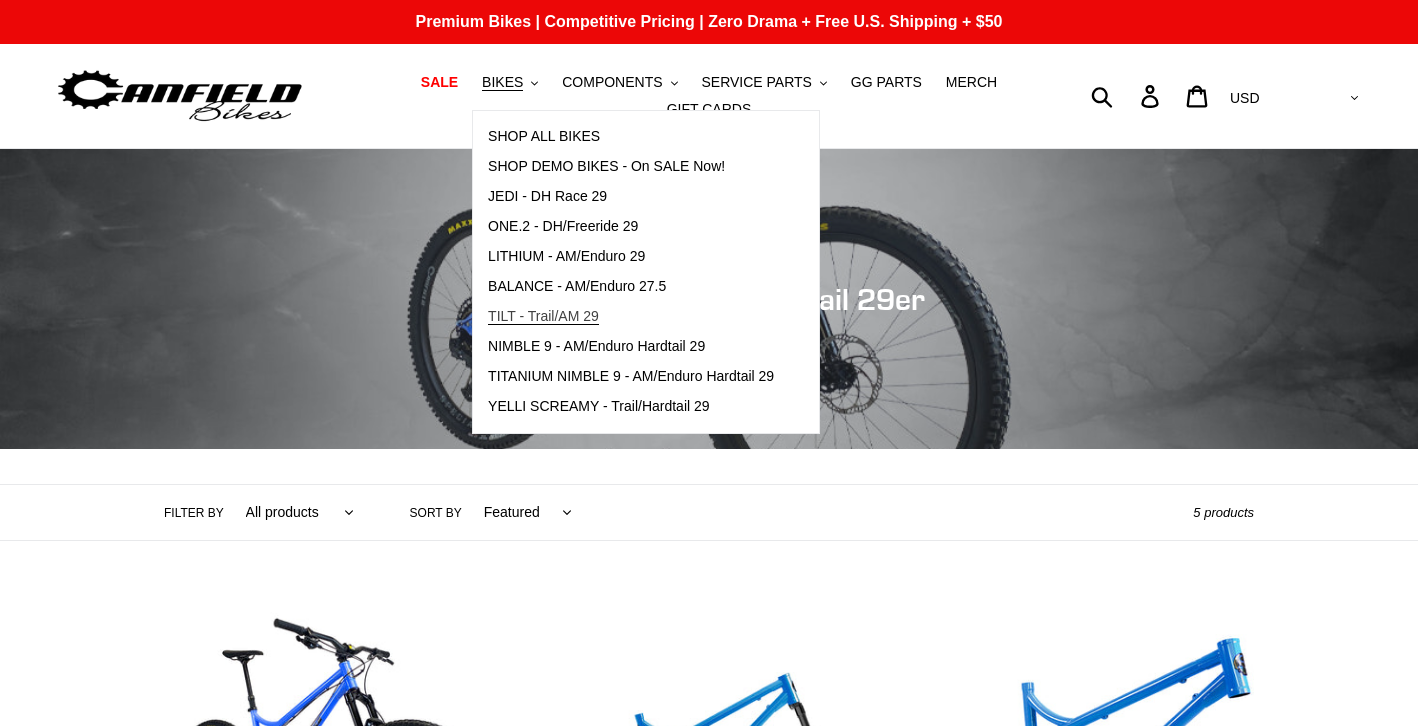 click on "TILT - Trail/AM 29" at bounding box center [543, 316] 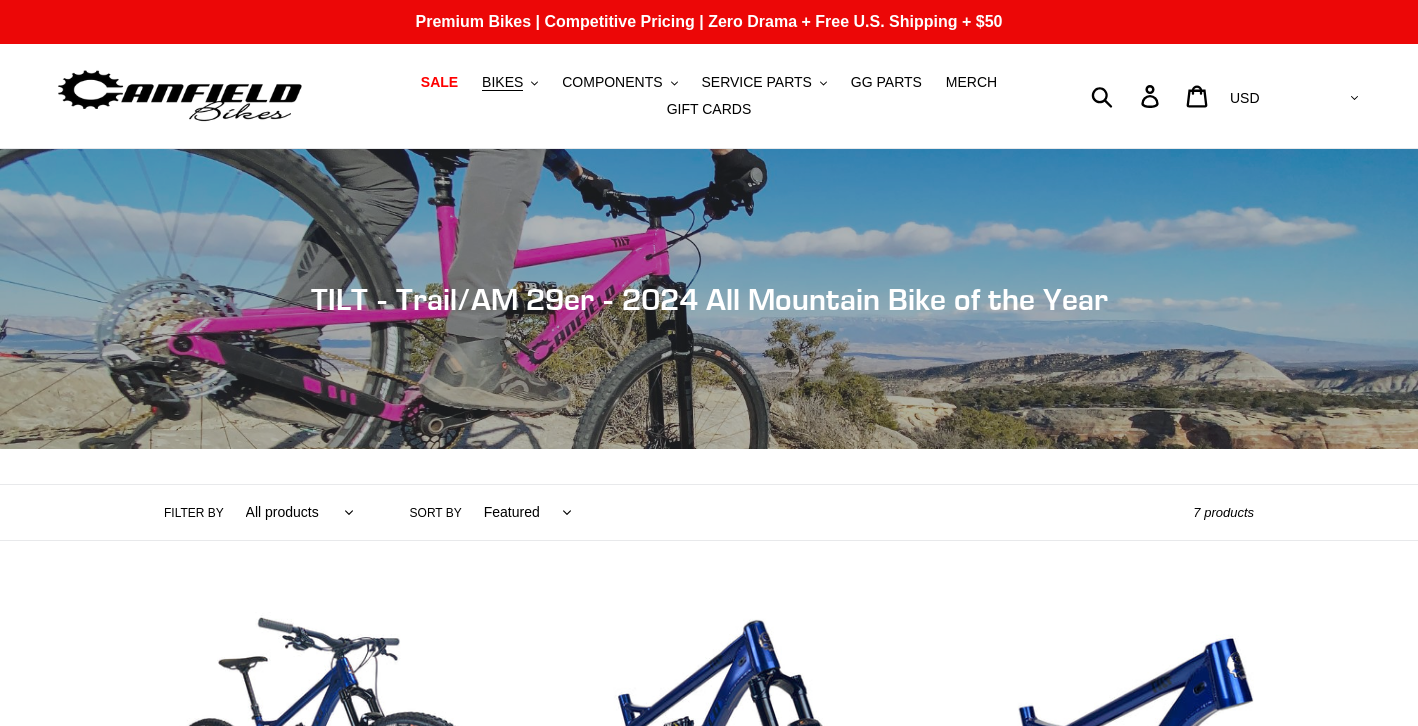 scroll, scrollTop: 0, scrollLeft: 0, axis: both 